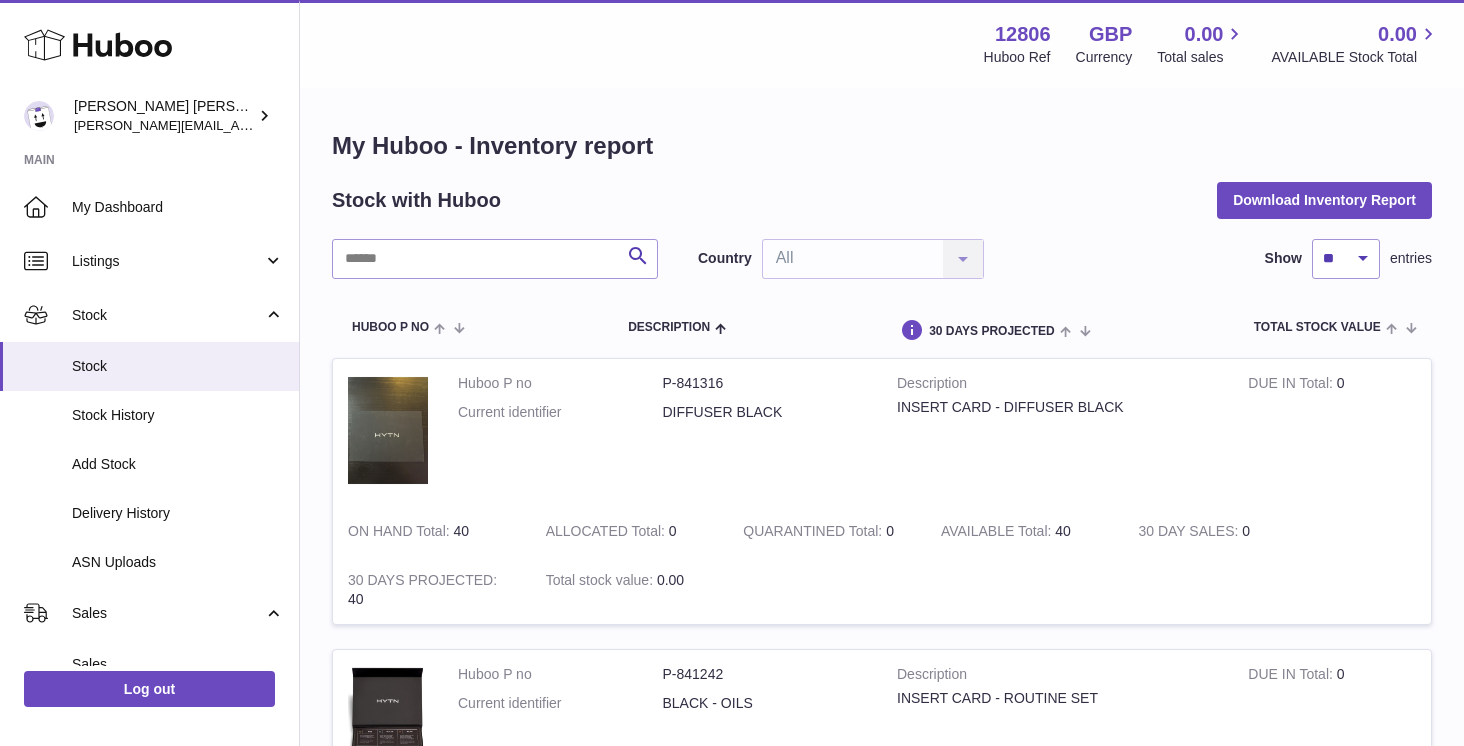 scroll, scrollTop: 0, scrollLeft: 0, axis: both 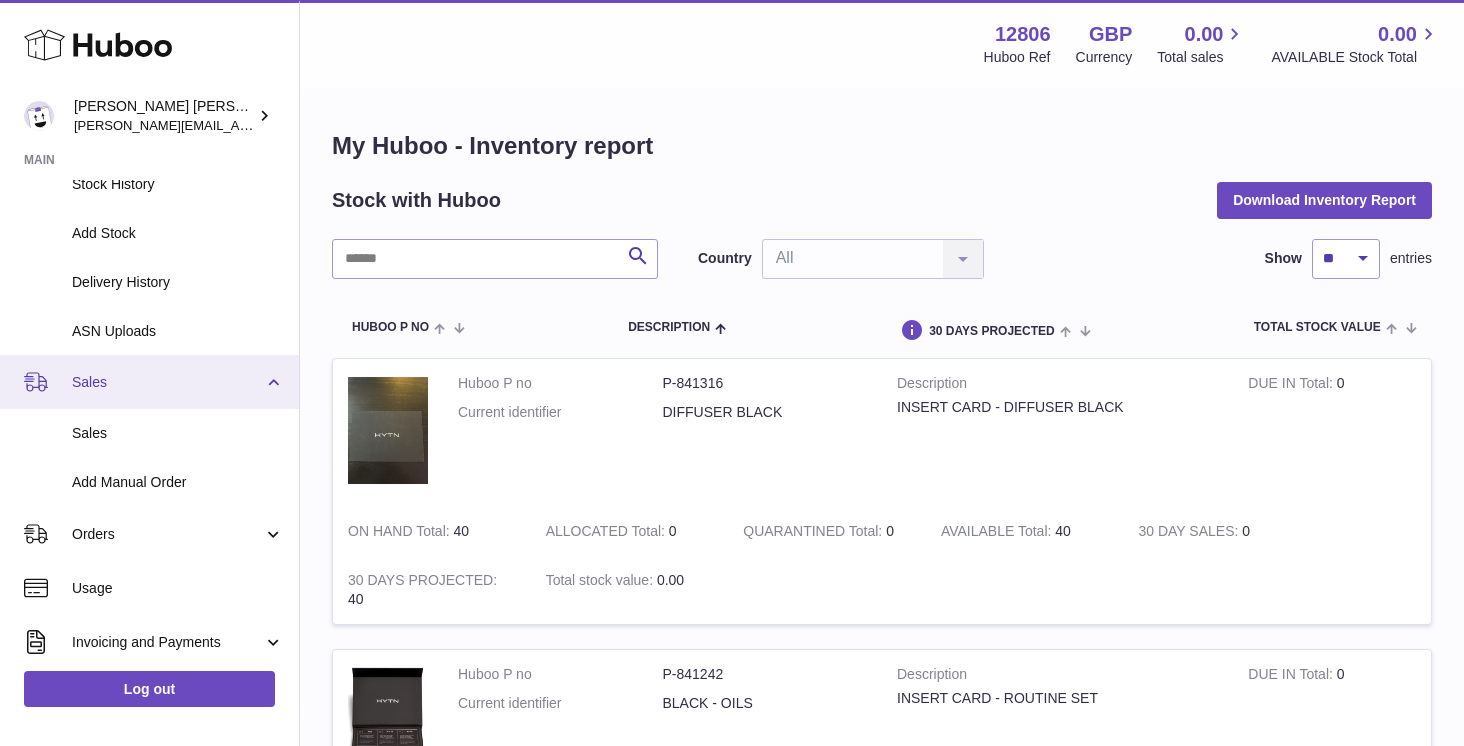 click on "Sales" at bounding box center (167, 382) 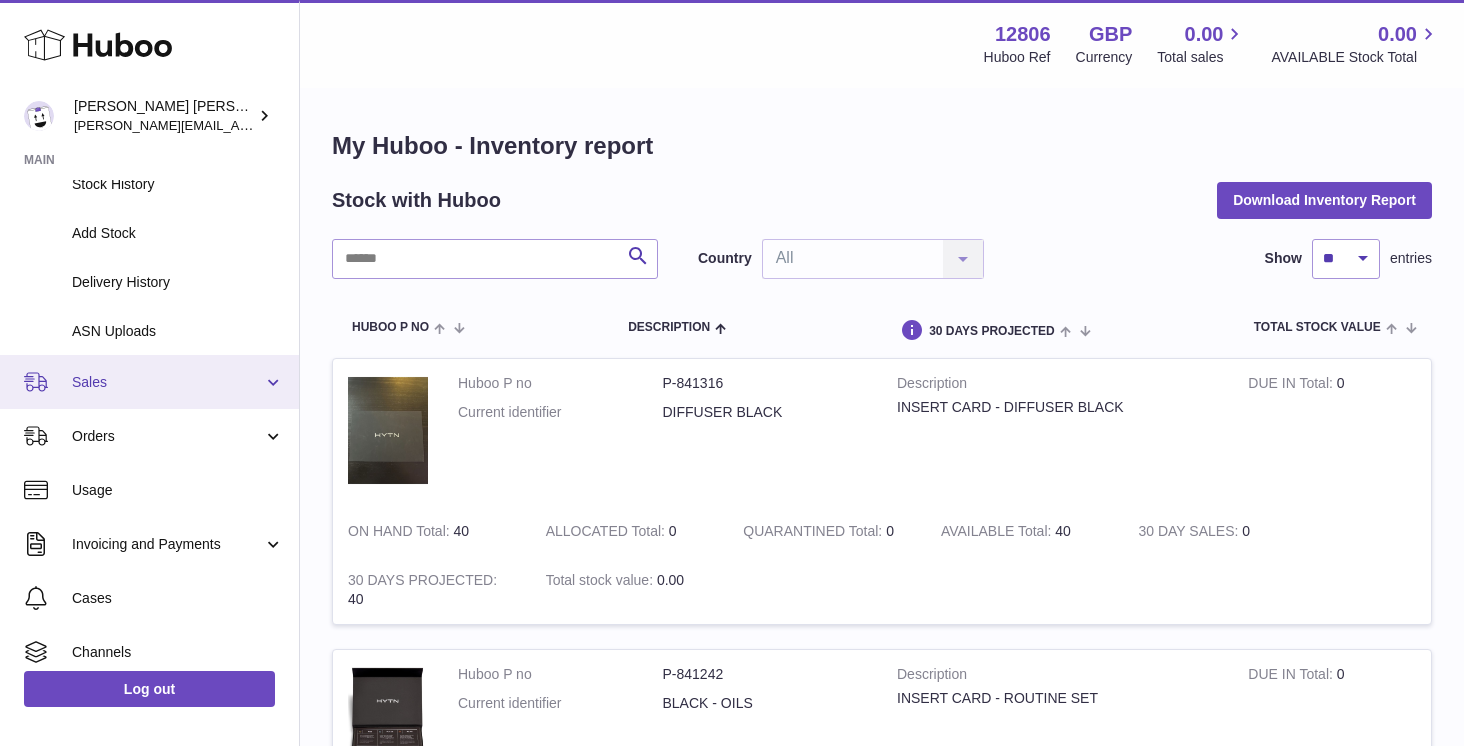 click on "Sales" at bounding box center (149, 382) 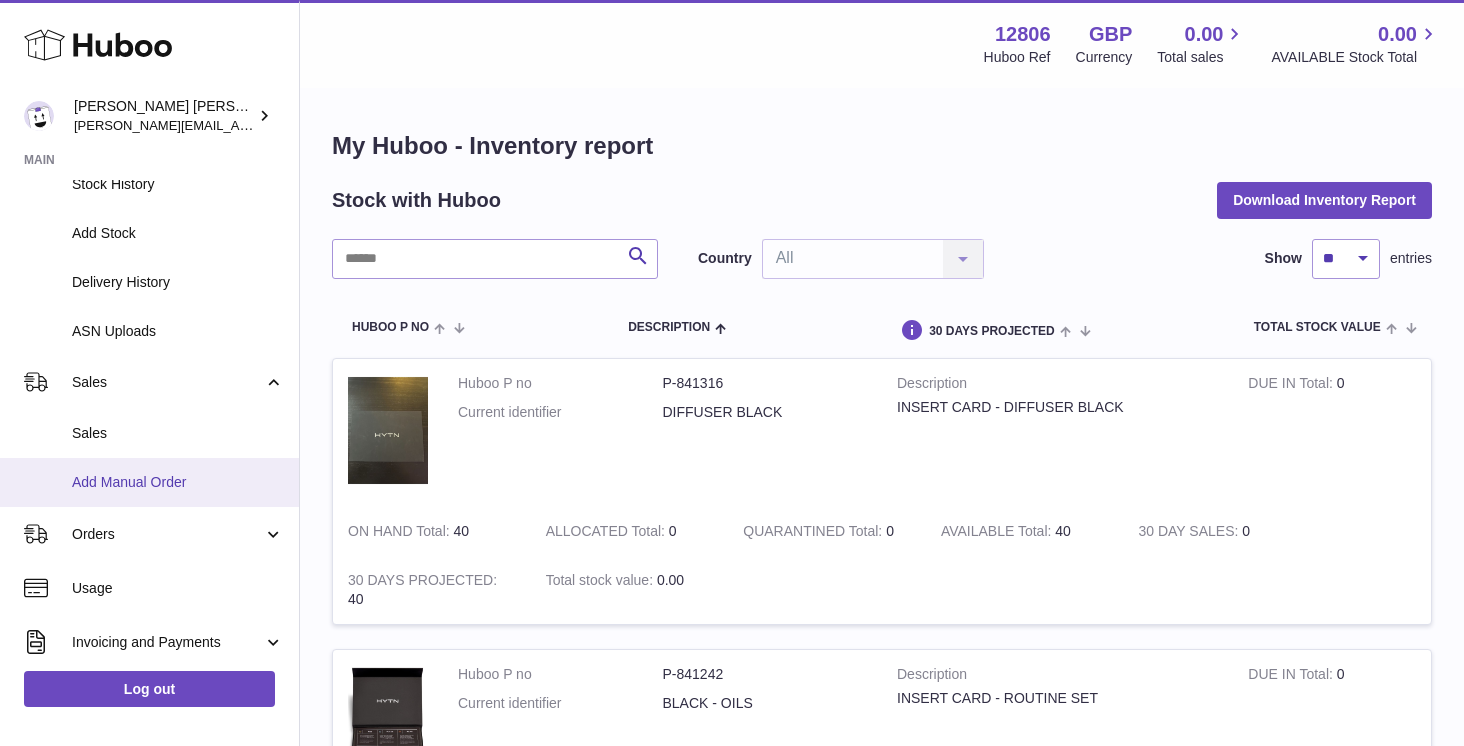 click on "Add Manual Order" at bounding box center (178, 482) 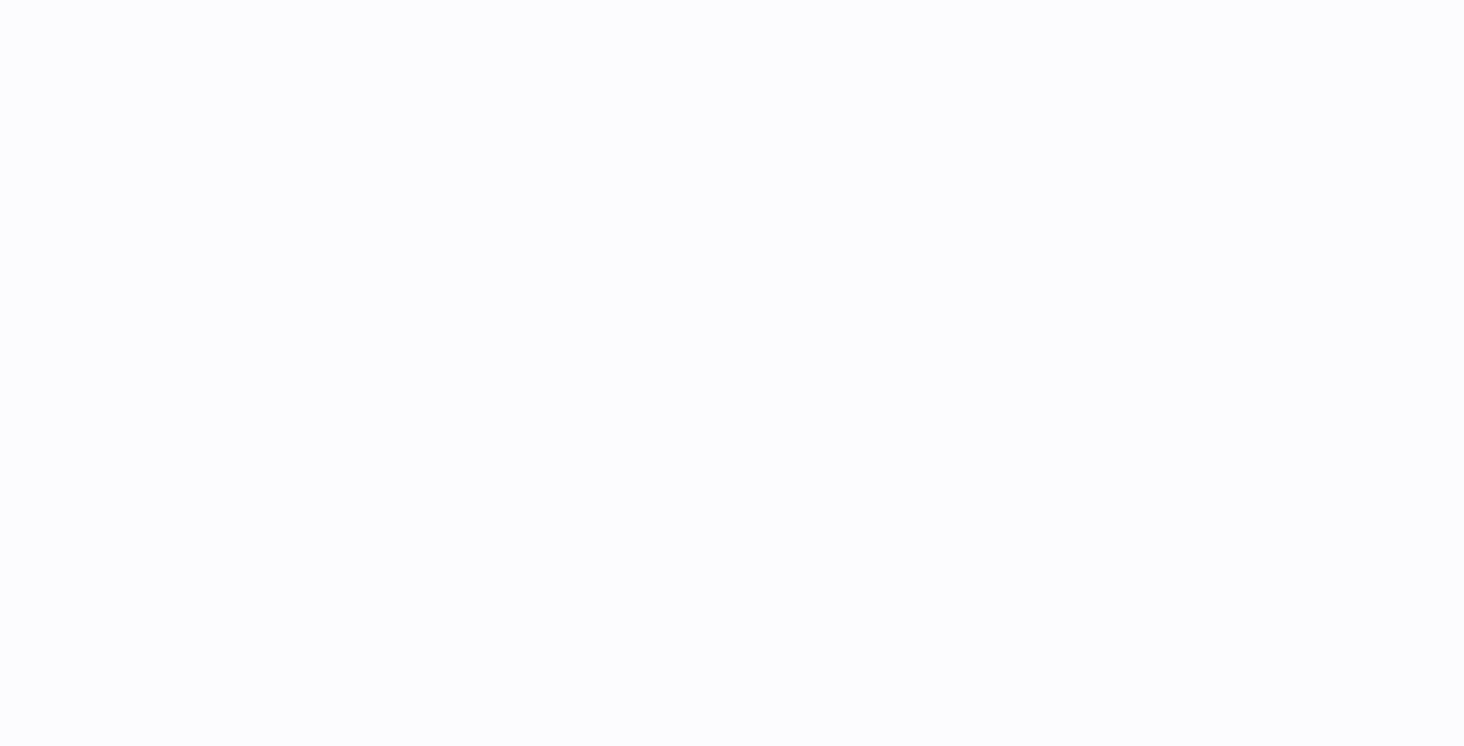 scroll, scrollTop: 0, scrollLeft: 0, axis: both 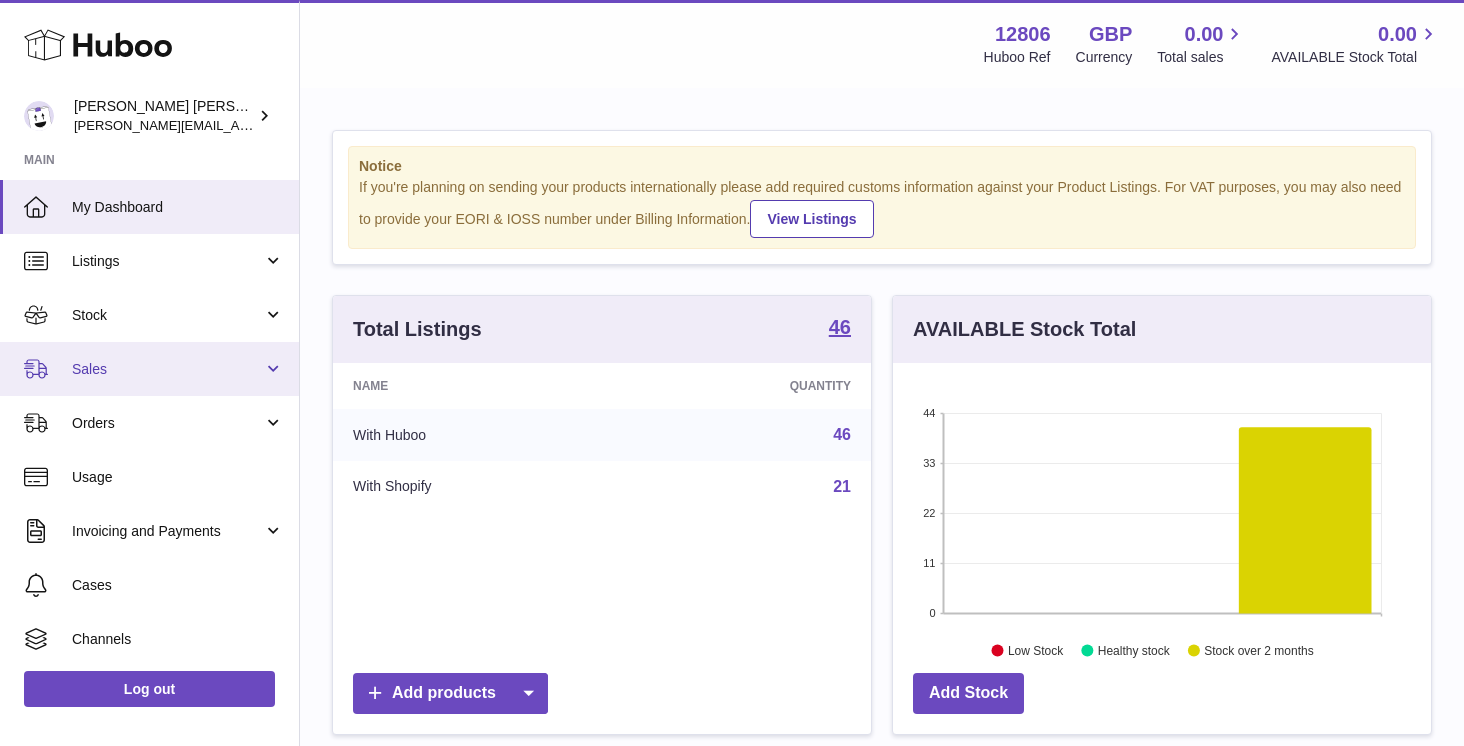 click on "Sales" at bounding box center (149, 369) 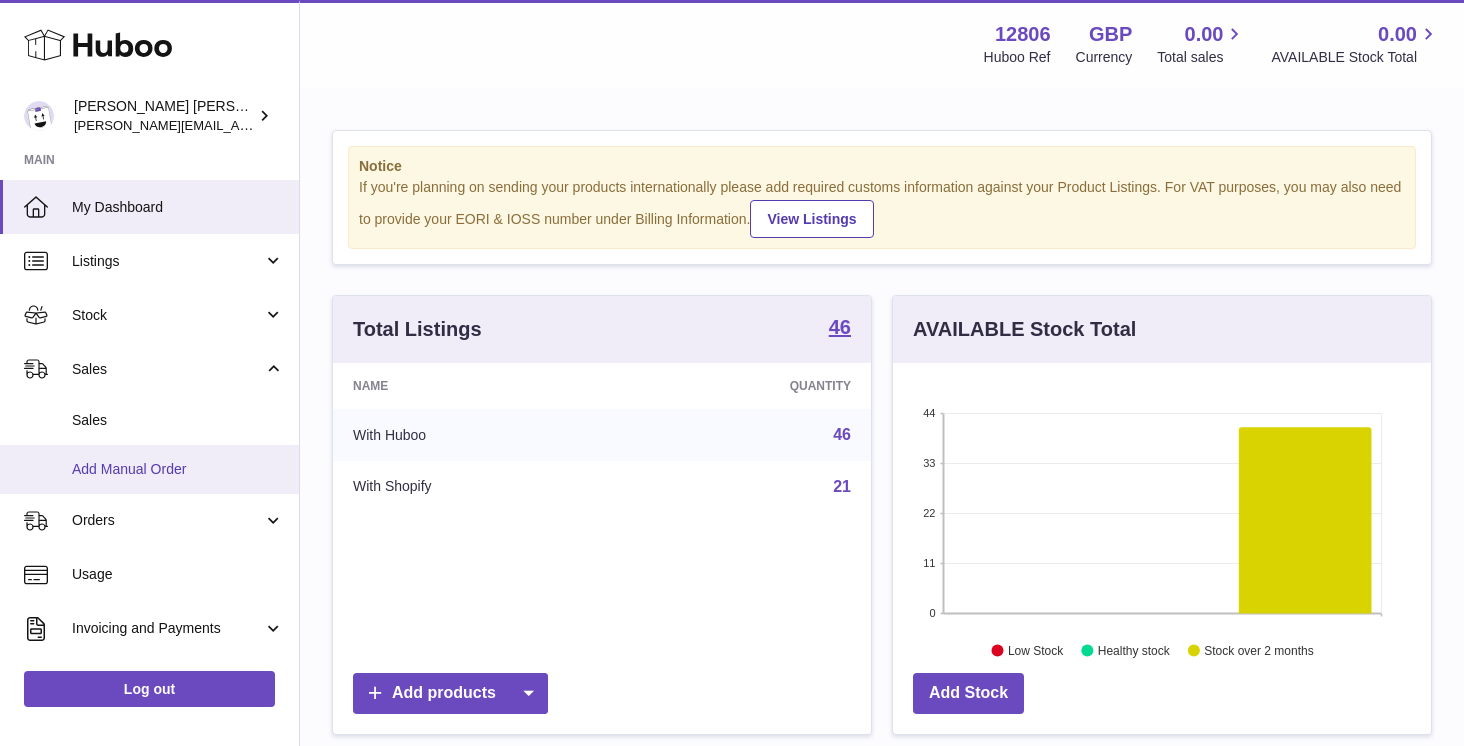 click on "Add Manual Order" at bounding box center [178, 469] 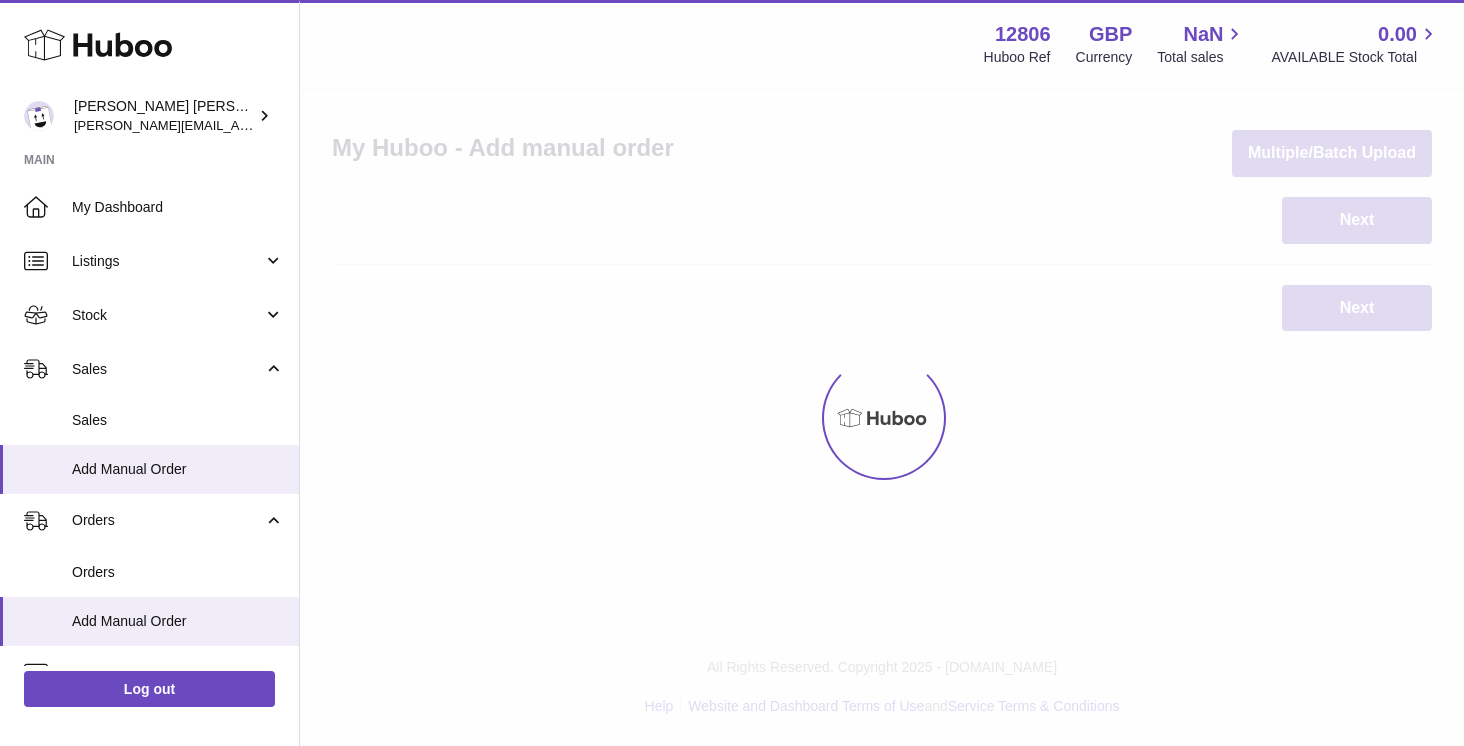 scroll, scrollTop: 0, scrollLeft: 0, axis: both 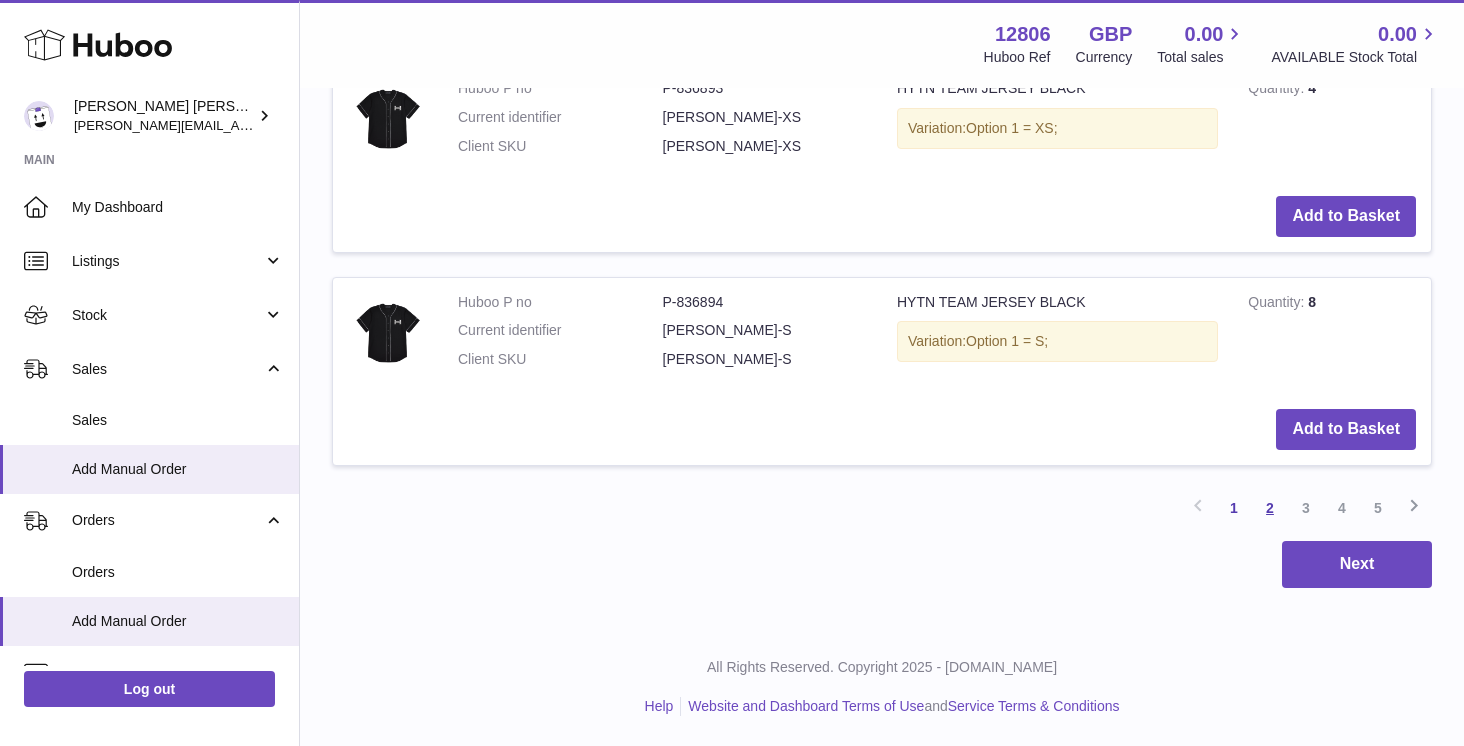 click on "2" at bounding box center (1270, 508) 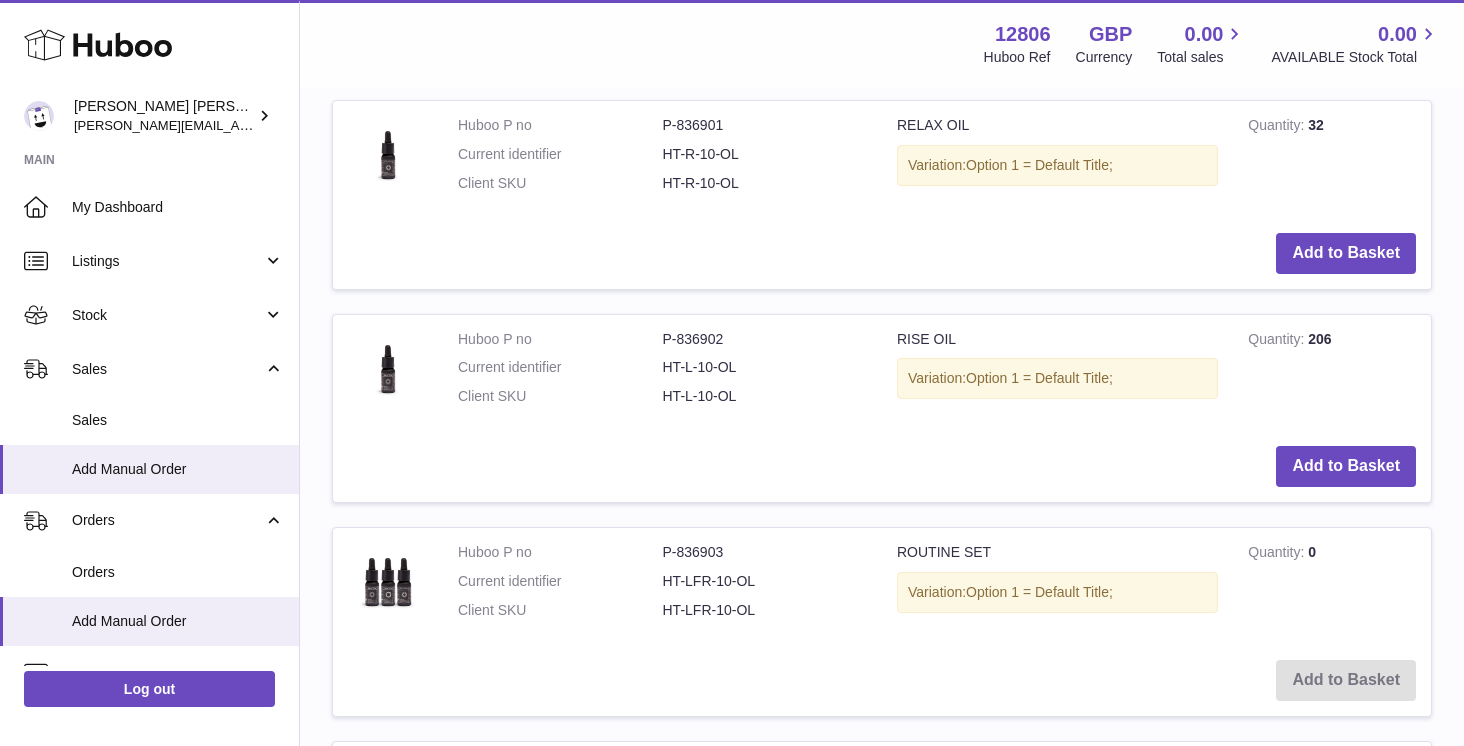 scroll, scrollTop: 1807, scrollLeft: 0, axis: vertical 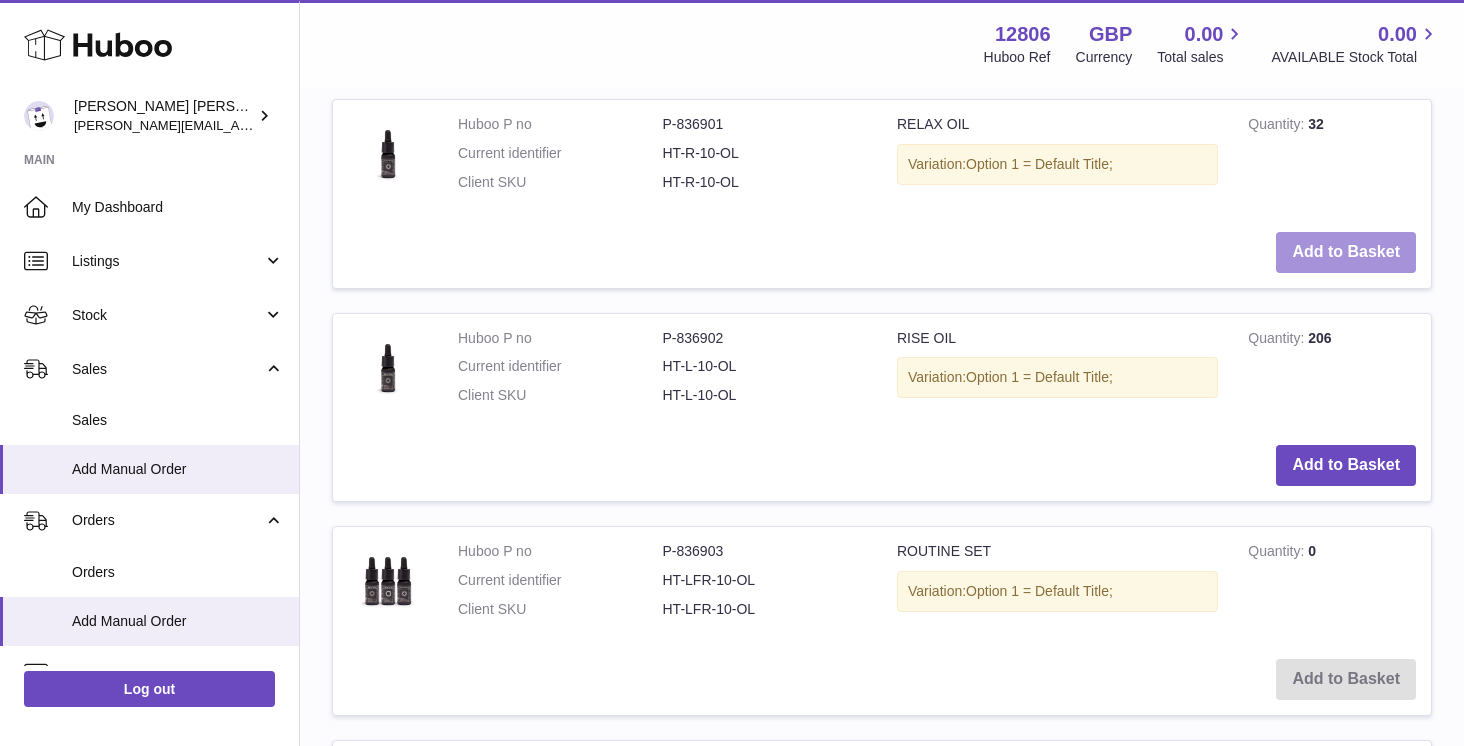 click on "Add to Basket" at bounding box center (1346, 252) 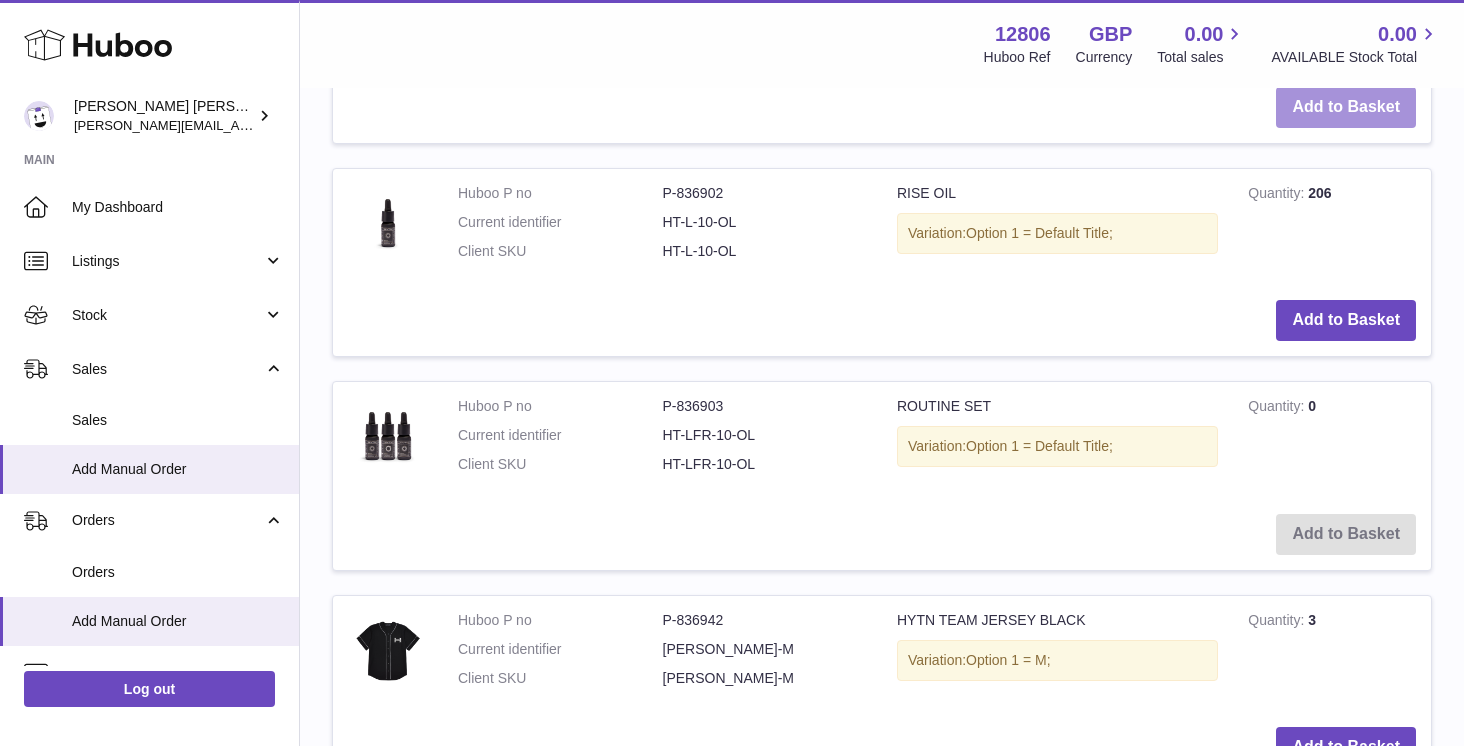 scroll, scrollTop: 2491, scrollLeft: 0, axis: vertical 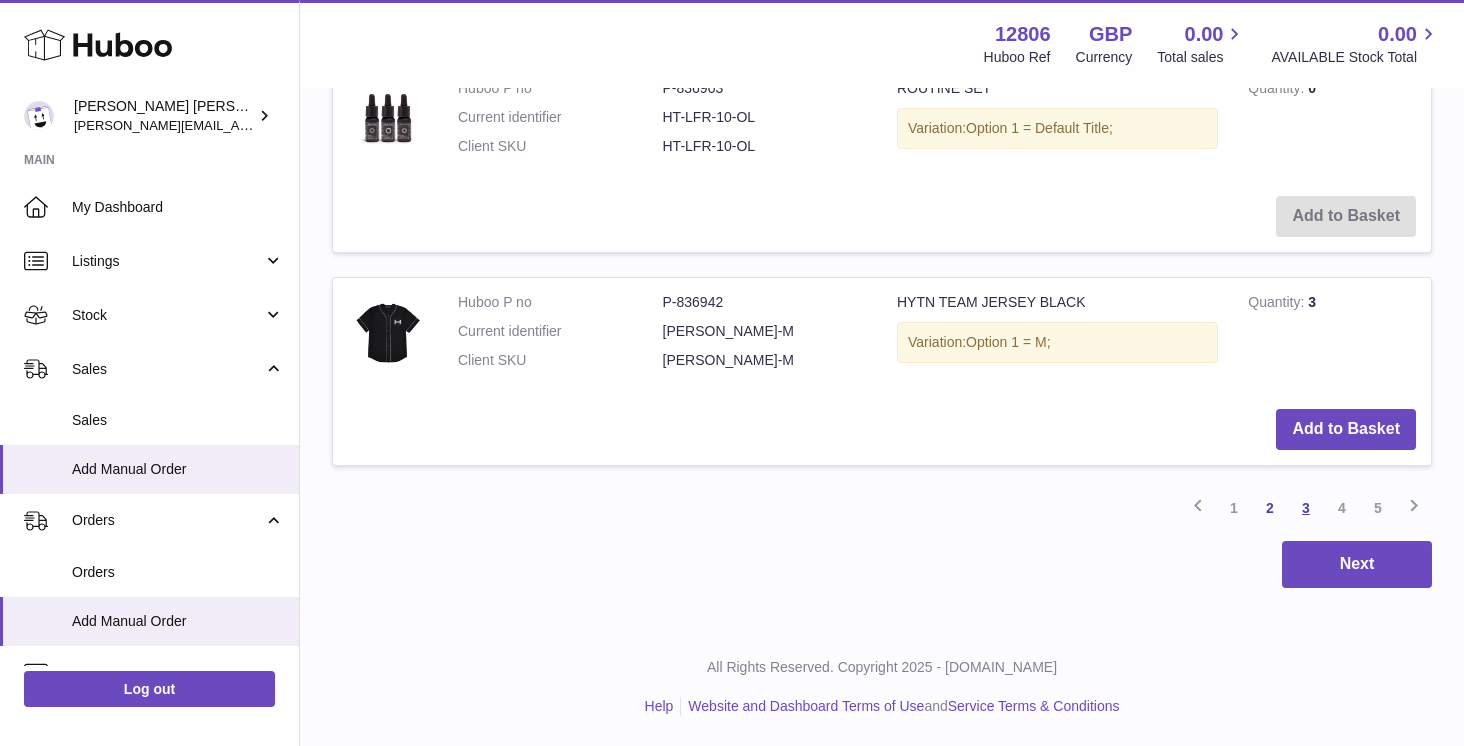 click on "3" at bounding box center [1306, 508] 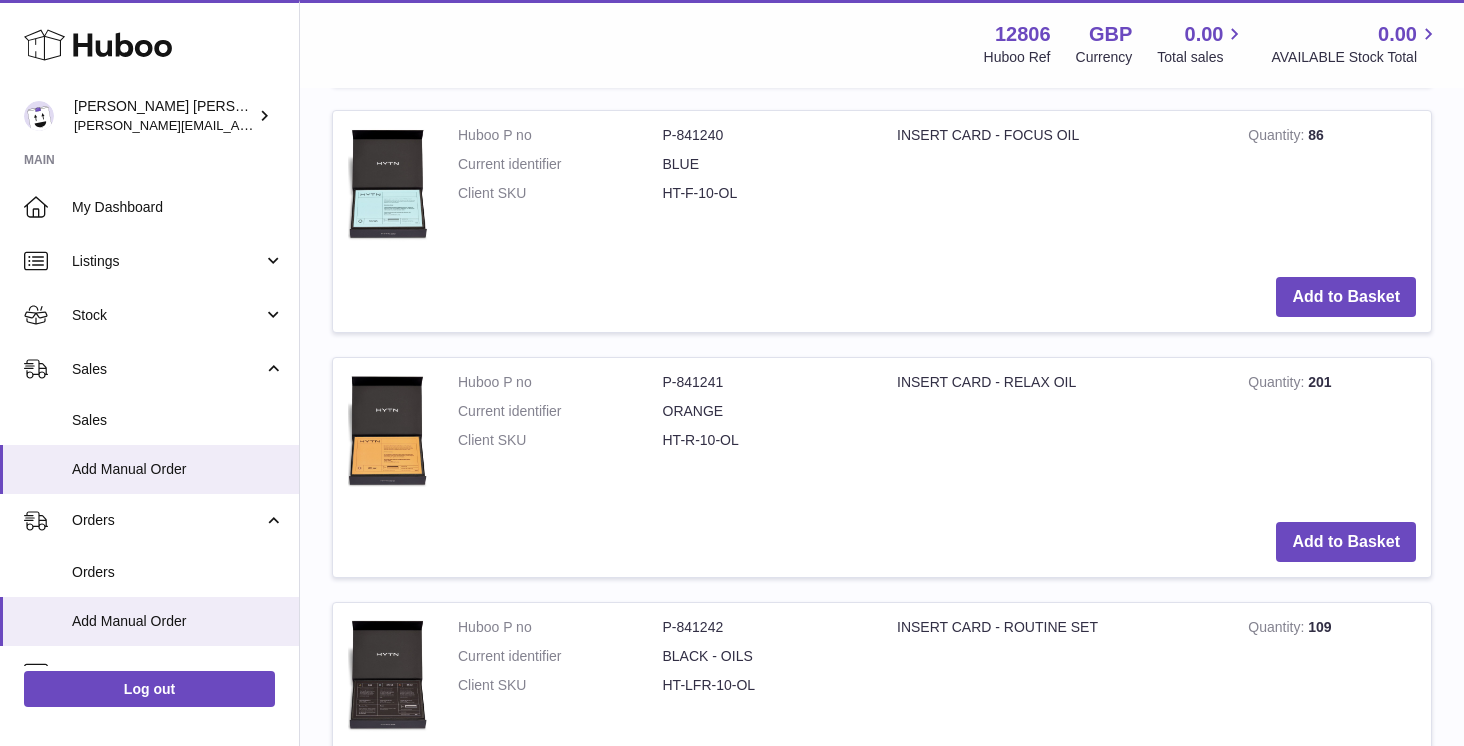 scroll, scrollTop: 1213, scrollLeft: 0, axis: vertical 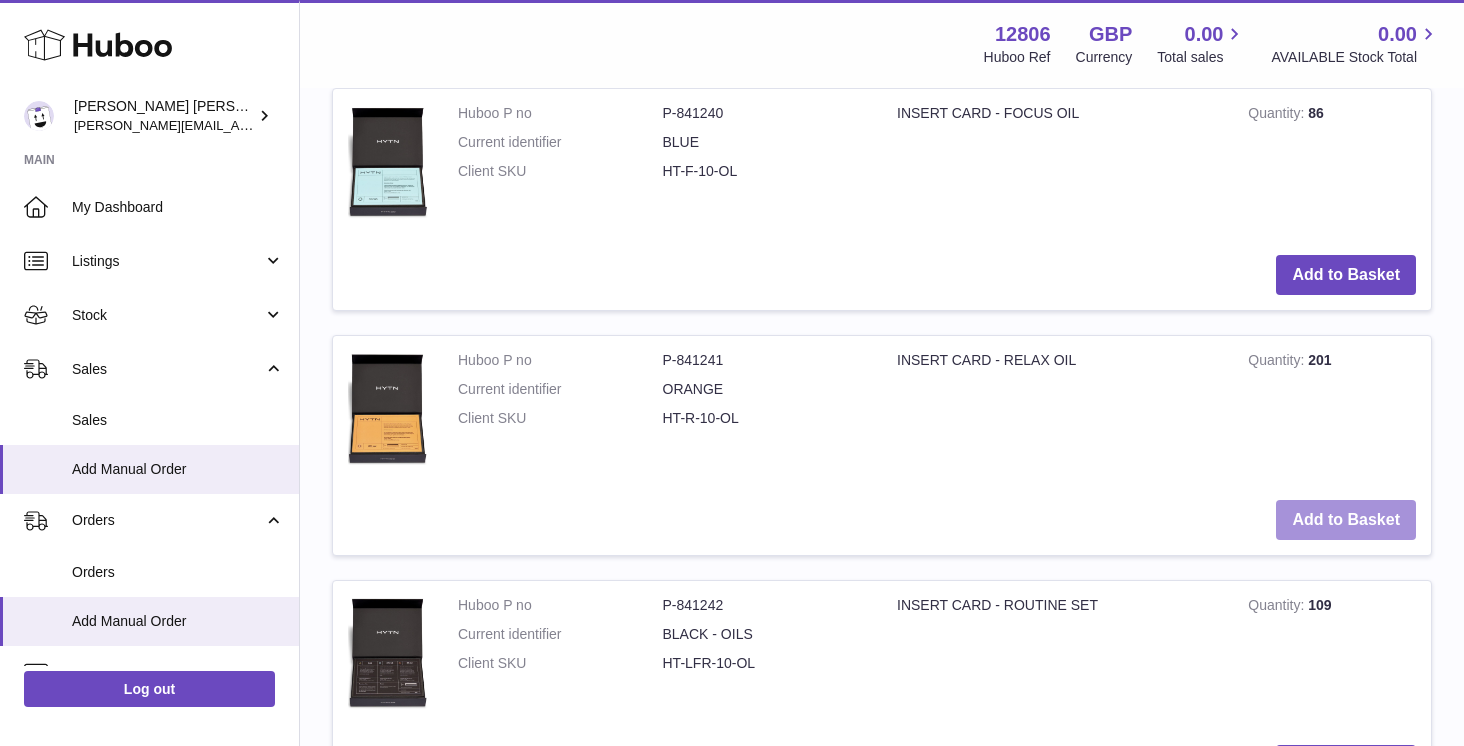 click on "Add to Basket" at bounding box center [1346, 520] 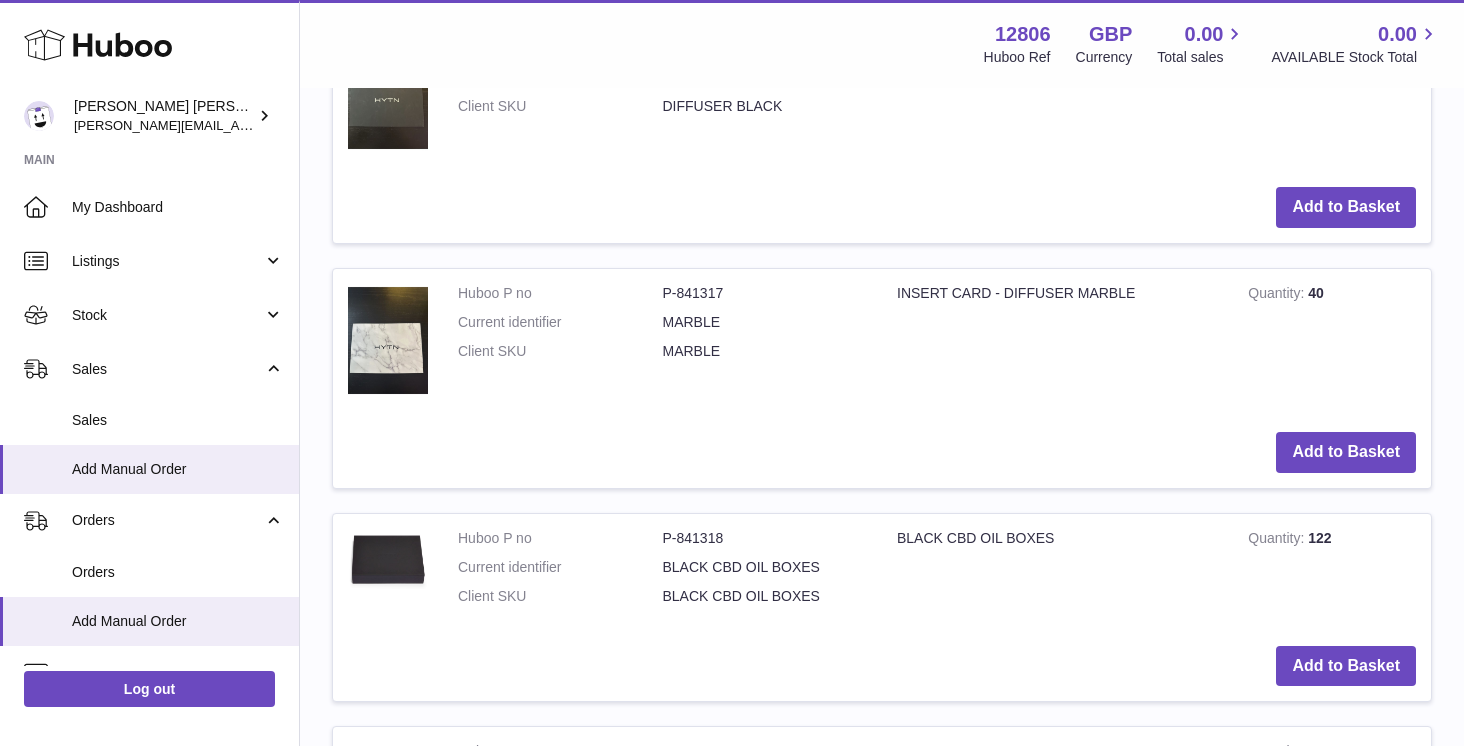 scroll, scrollTop: 2354, scrollLeft: 0, axis: vertical 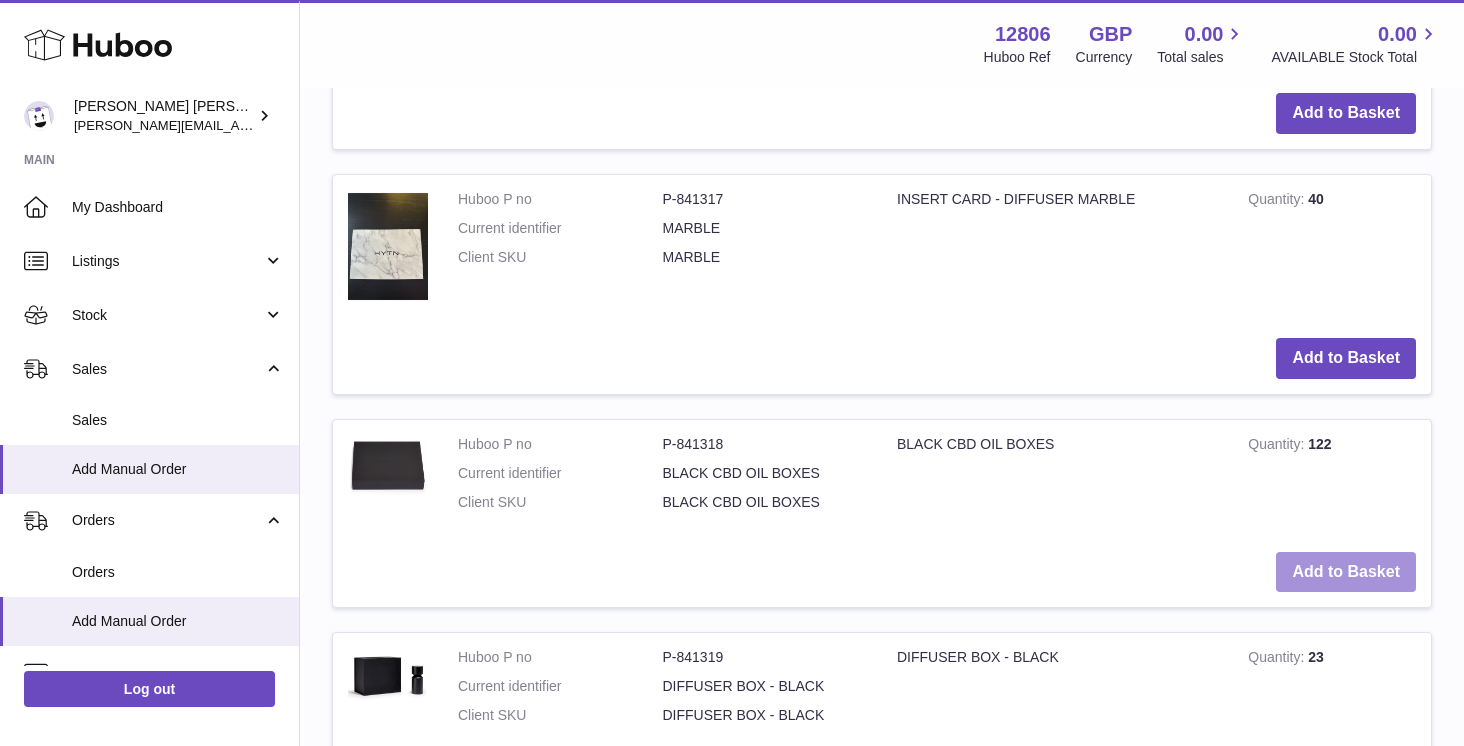 click on "Add to Basket" at bounding box center [1346, 572] 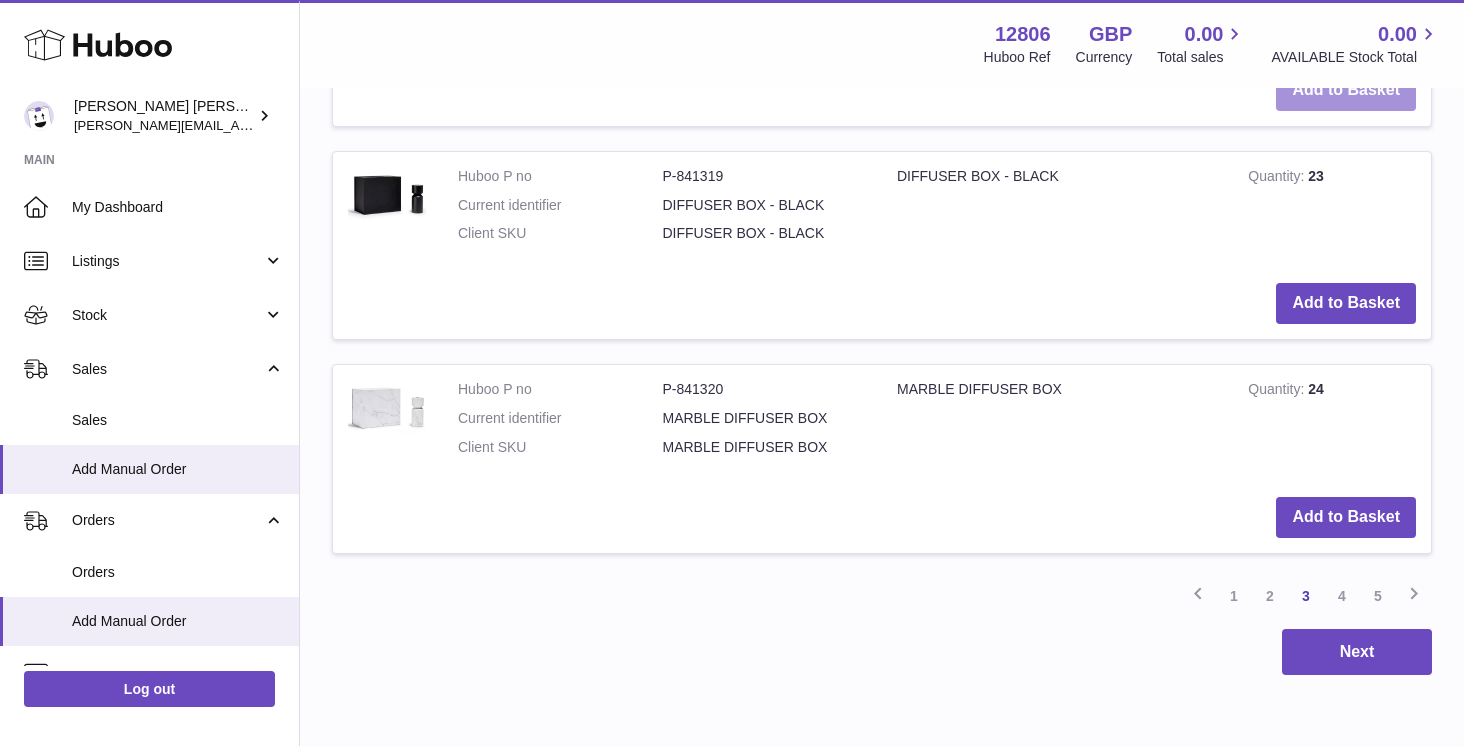 scroll, scrollTop: 3144, scrollLeft: 0, axis: vertical 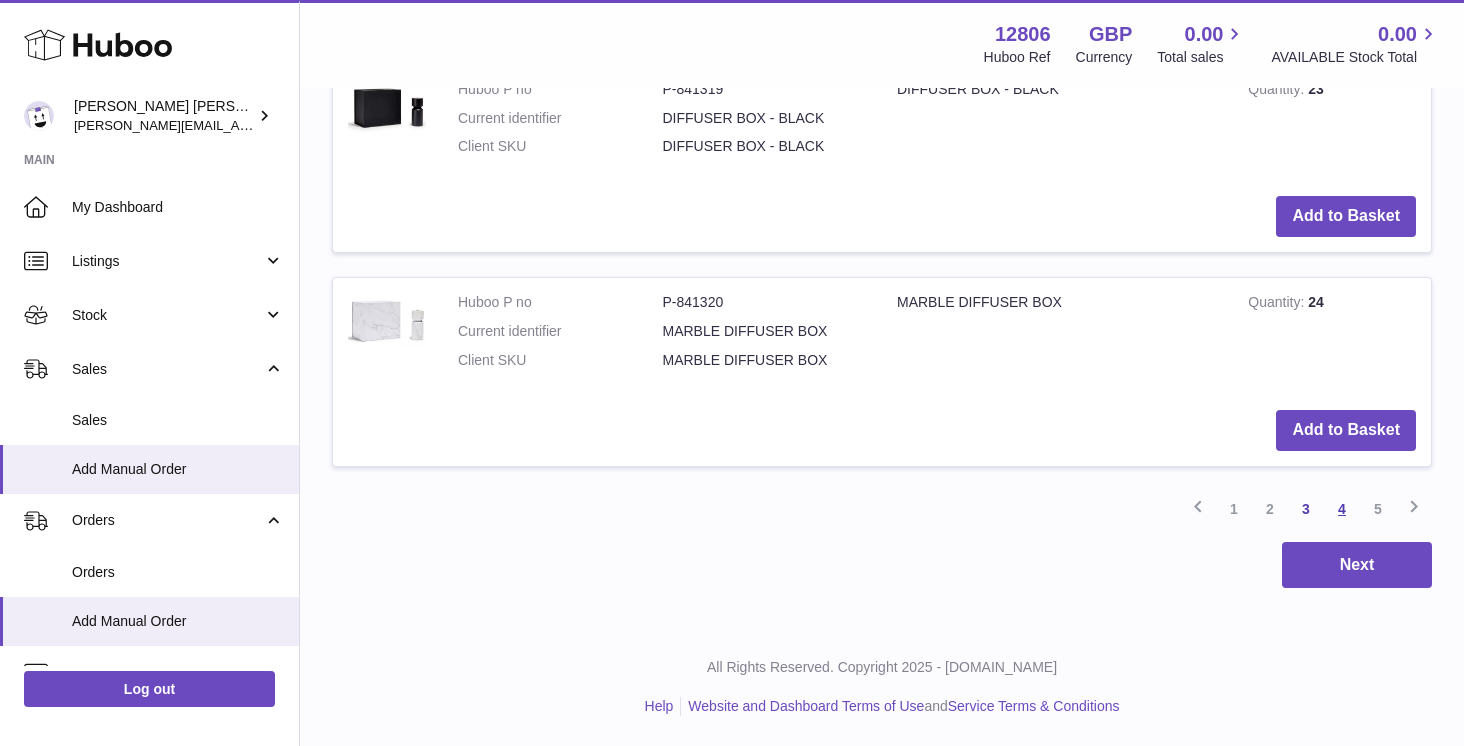 click on "4" at bounding box center (1342, 509) 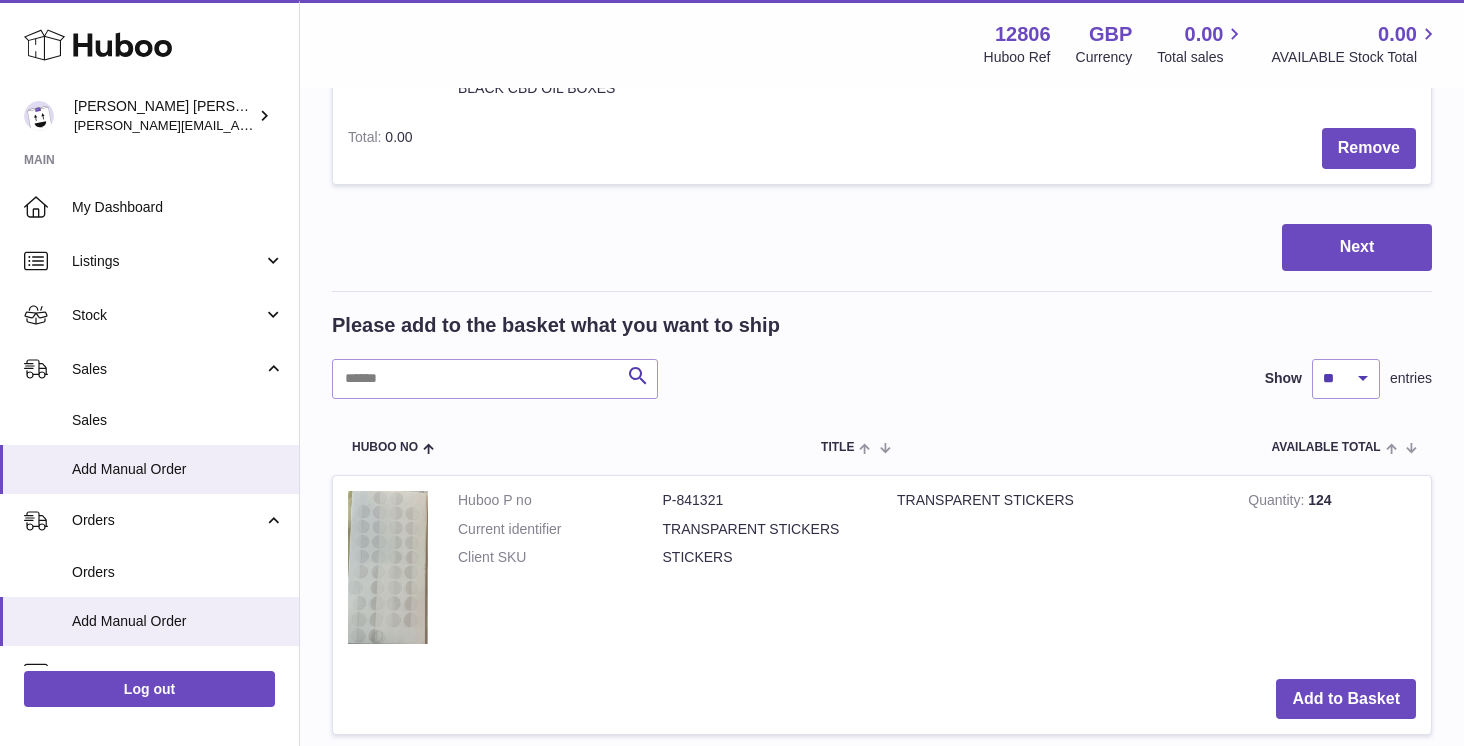 scroll, scrollTop: 840, scrollLeft: 0, axis: vertical 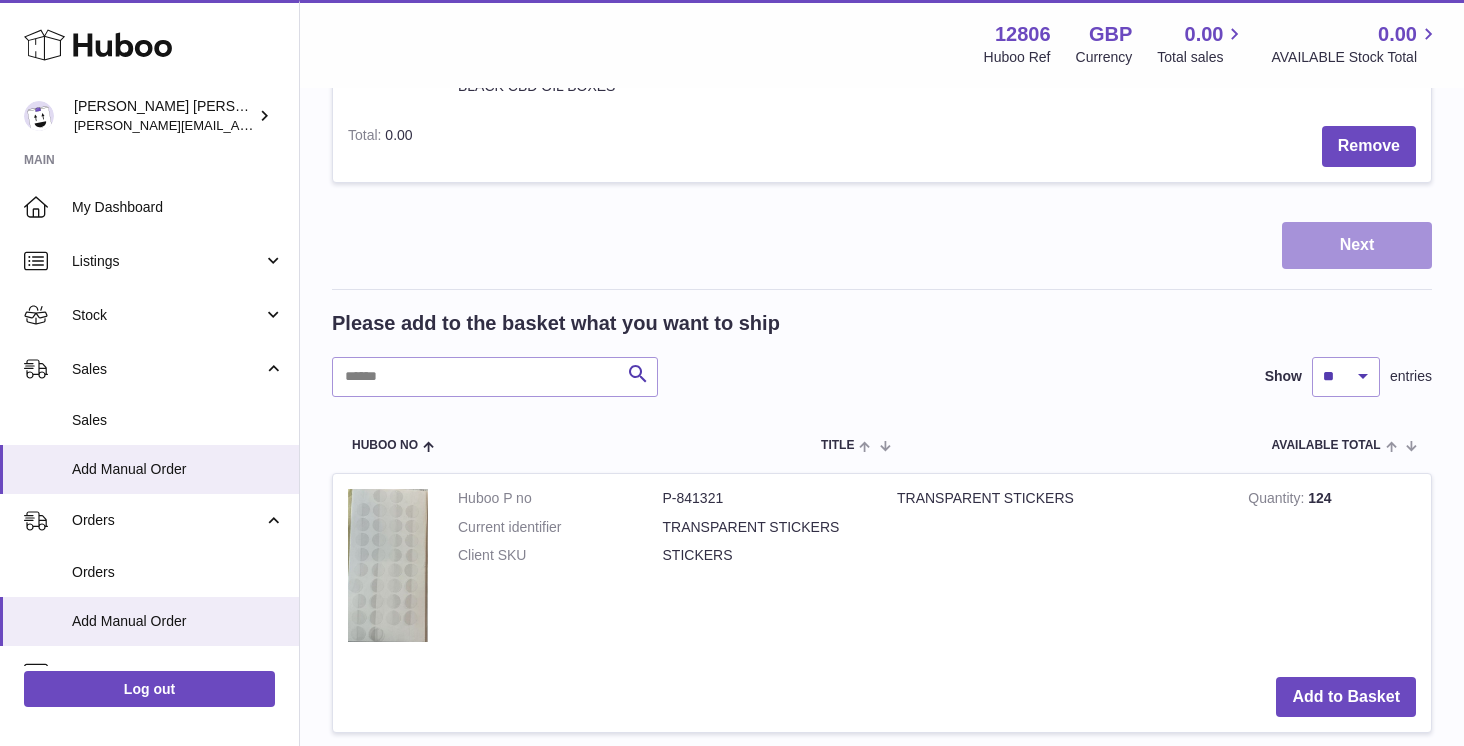 click on "Next" at bounding box center (1357, 245) 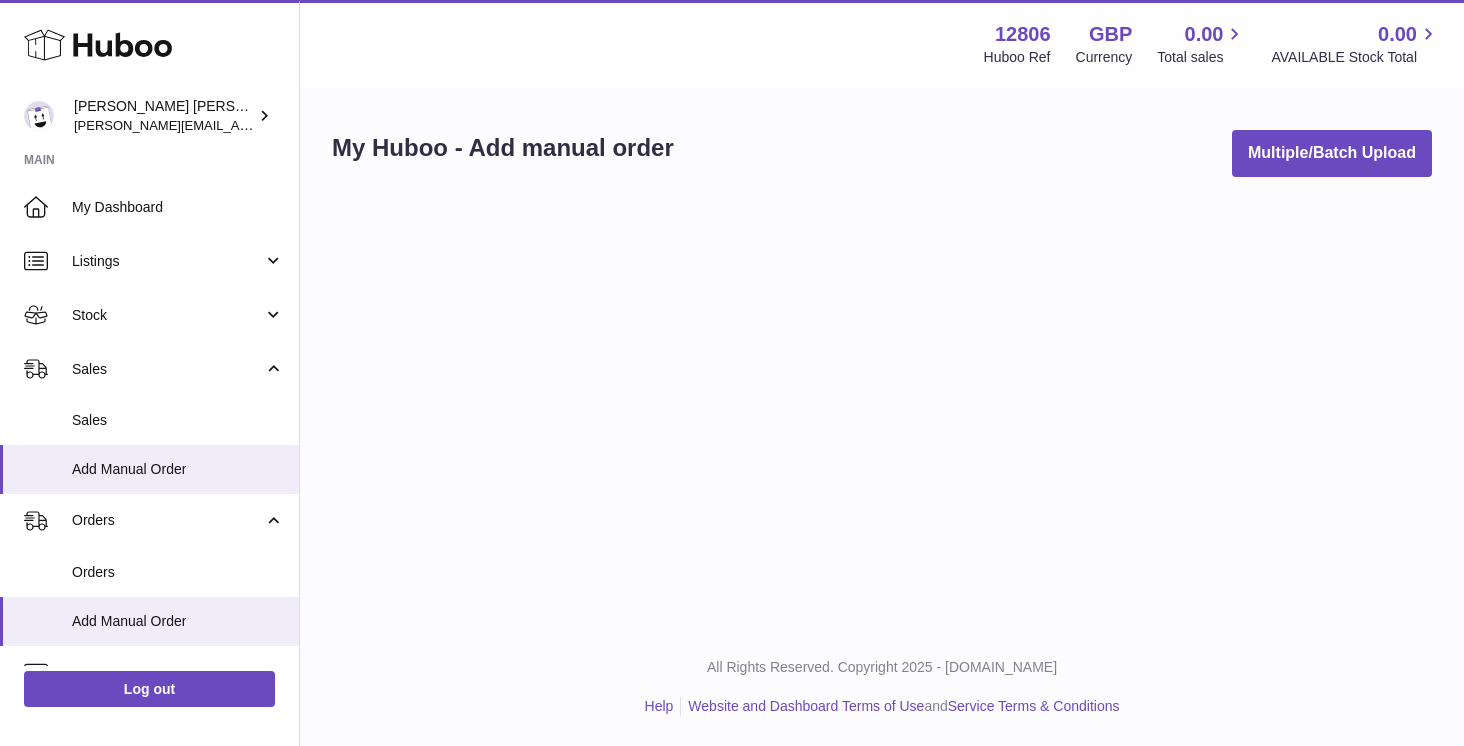 scroll, scrollTop: 0, scrollLeft: 0, axis: both 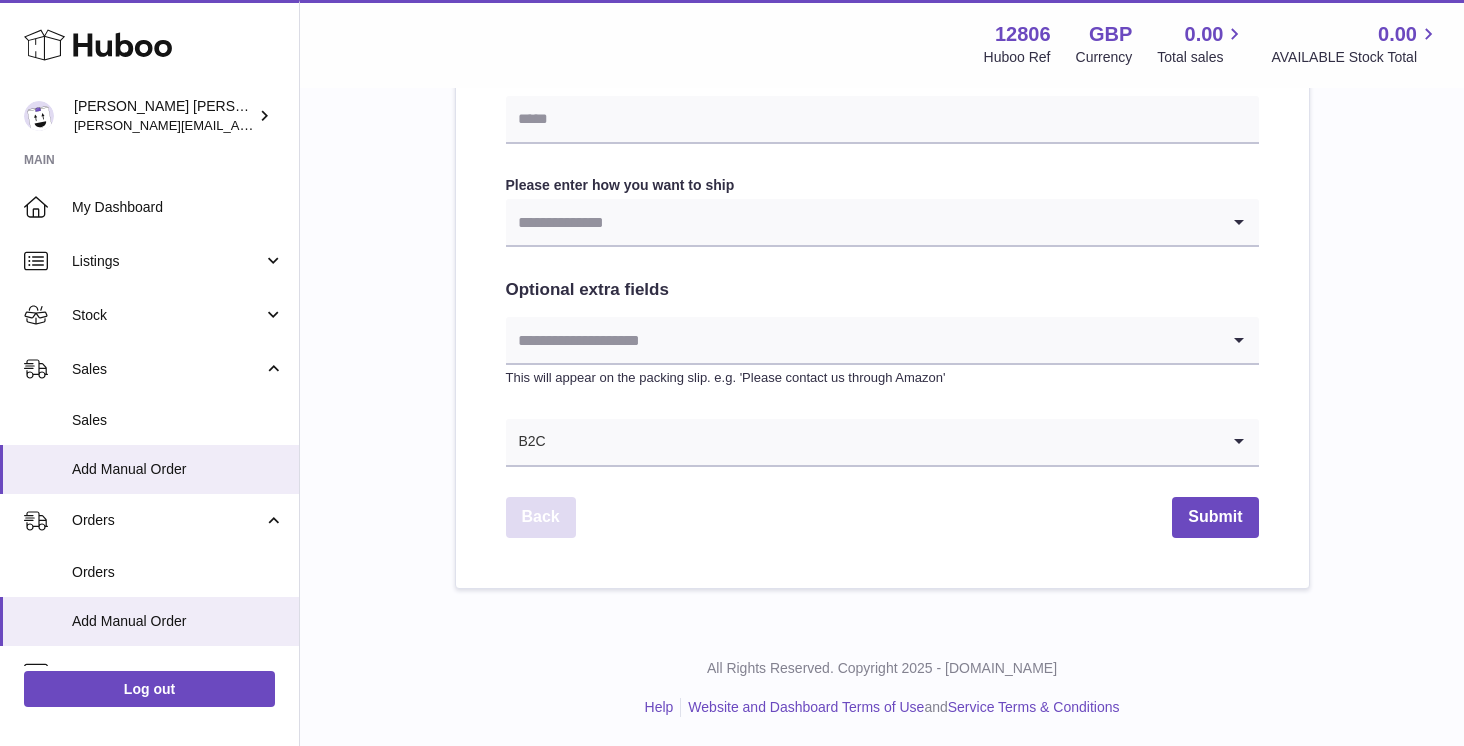 click on "Back" at bounding box center [541, 517] 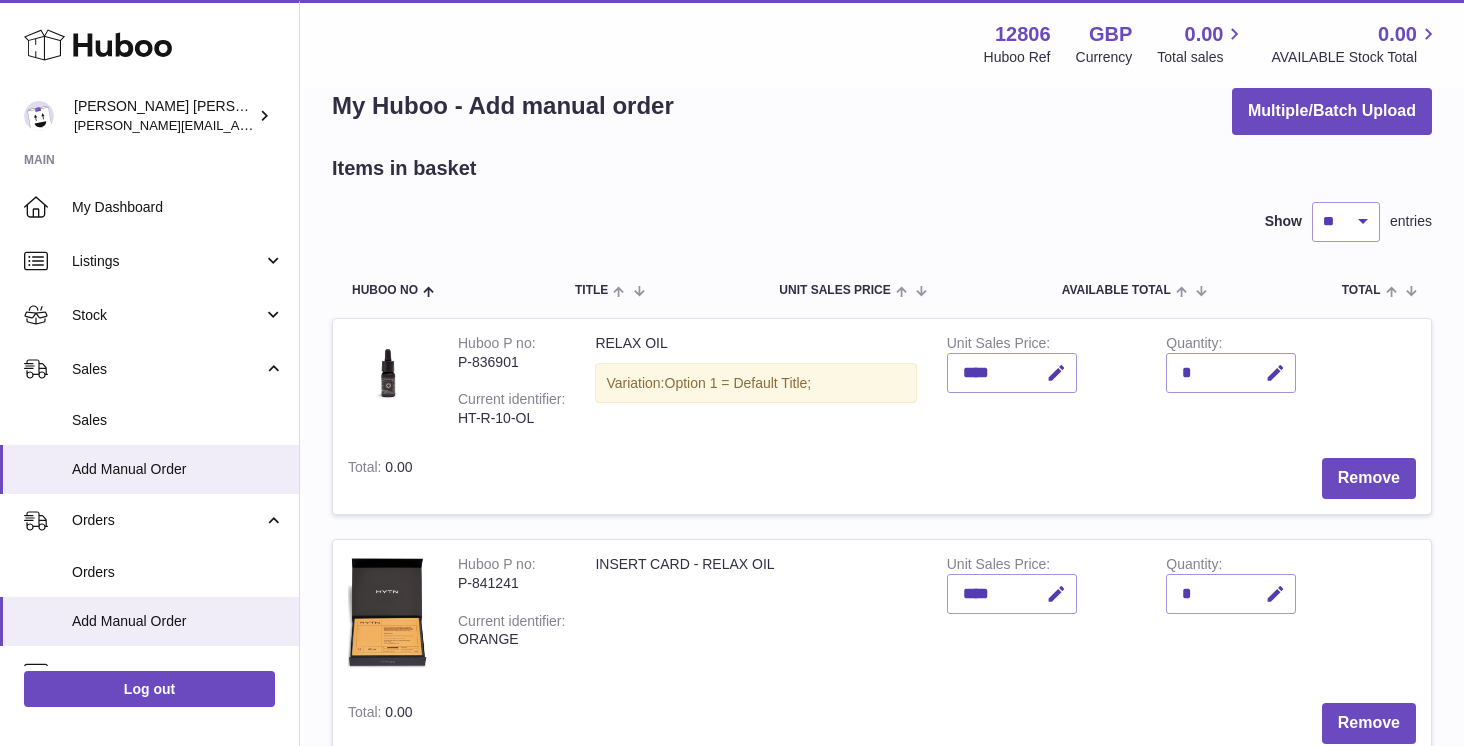 scroll, scrollTop: 0, scrollLeft: 0, axis: both 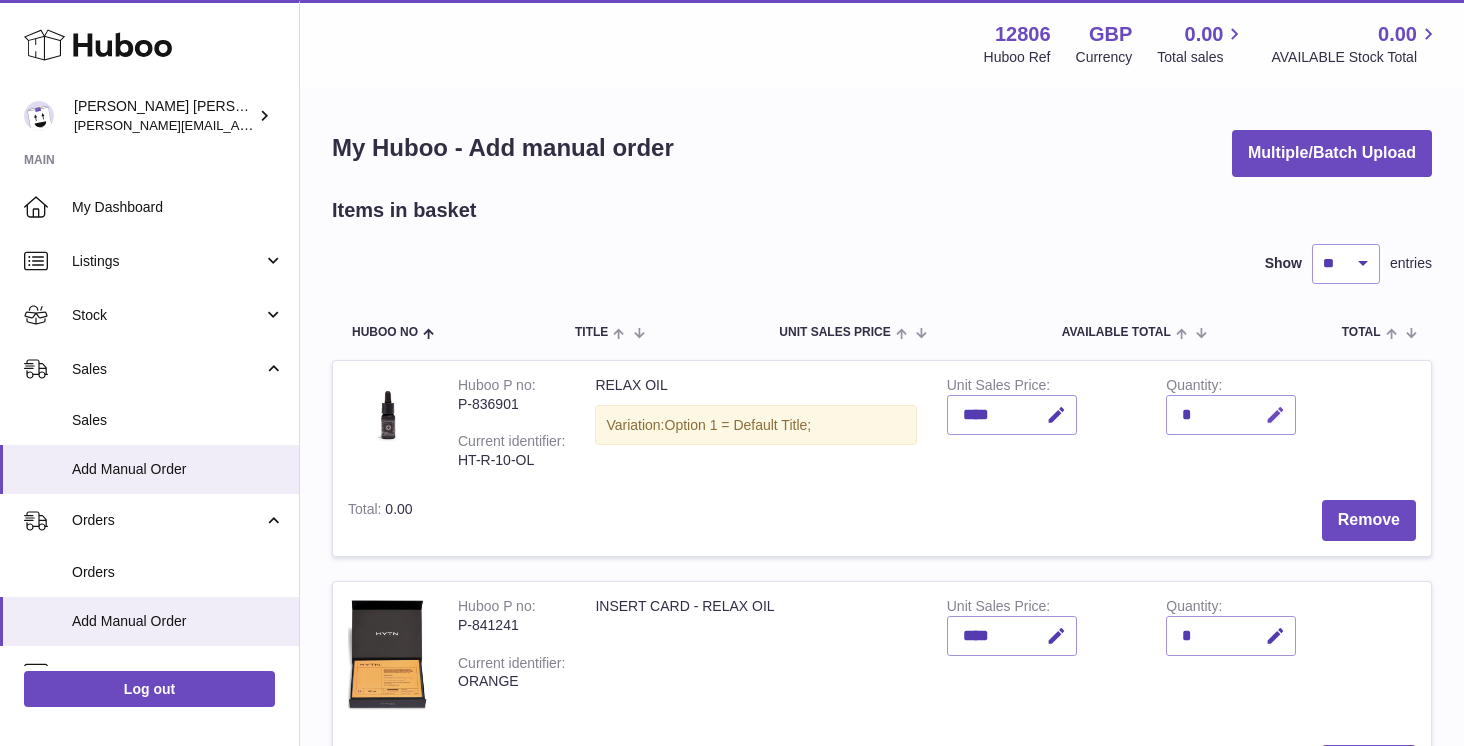 click at bounding box center (1275, 415) 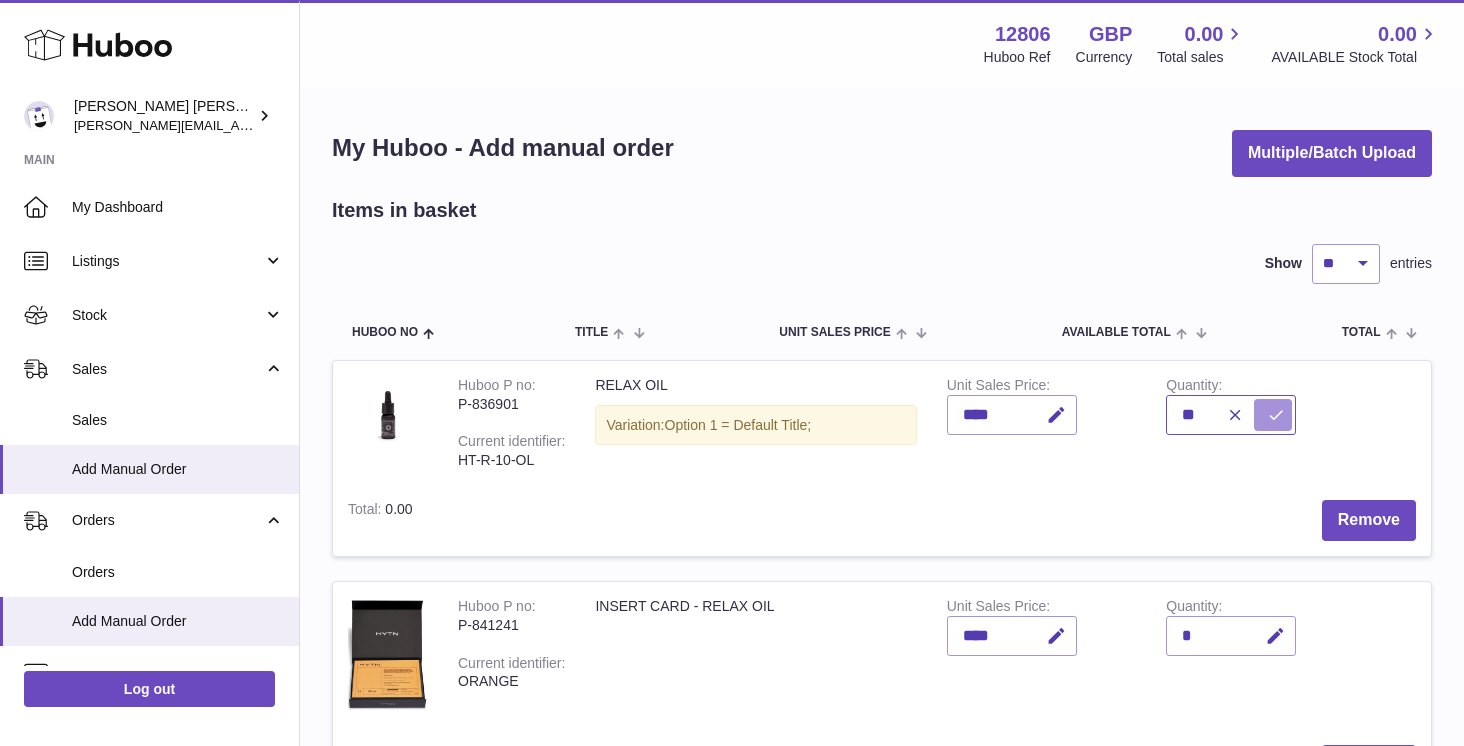 type on "**" 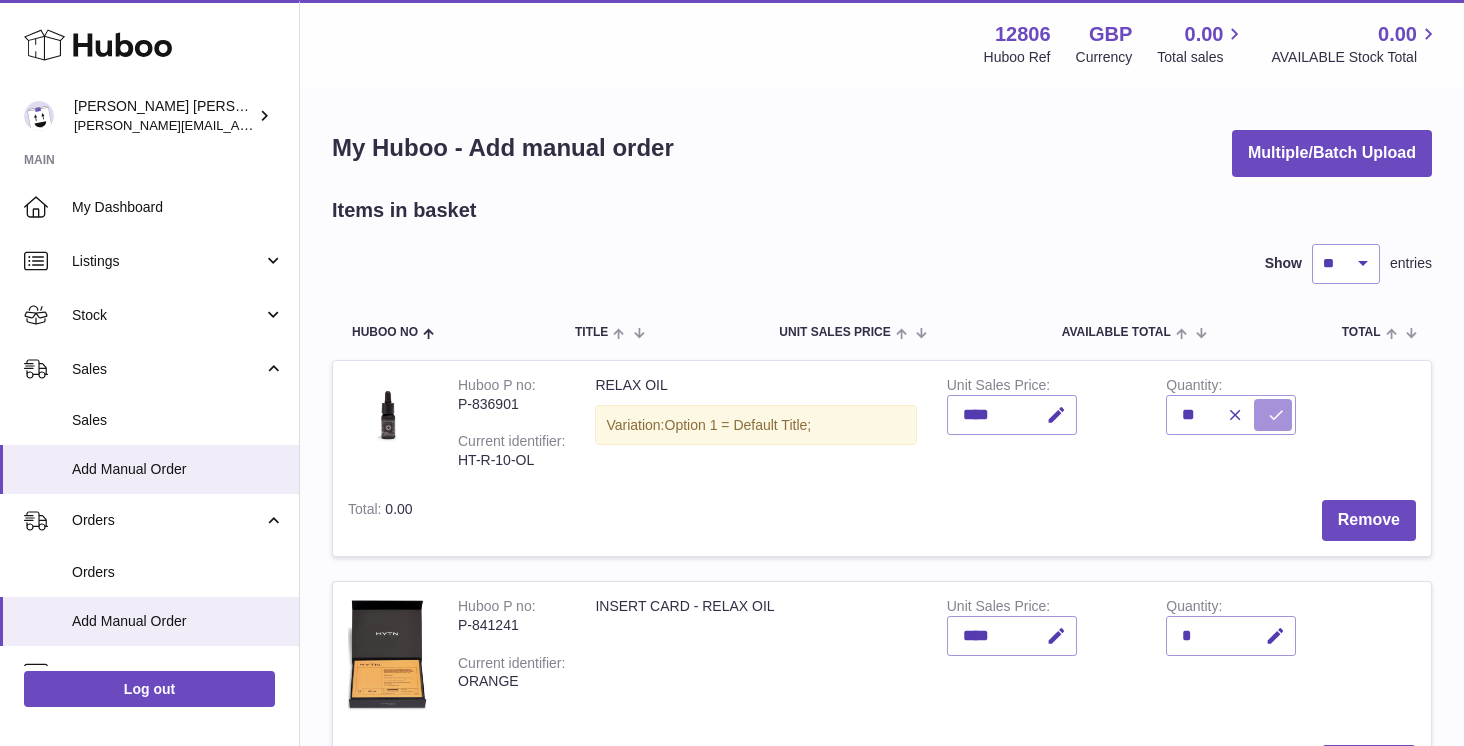 click at bounding box center (1276, 415) 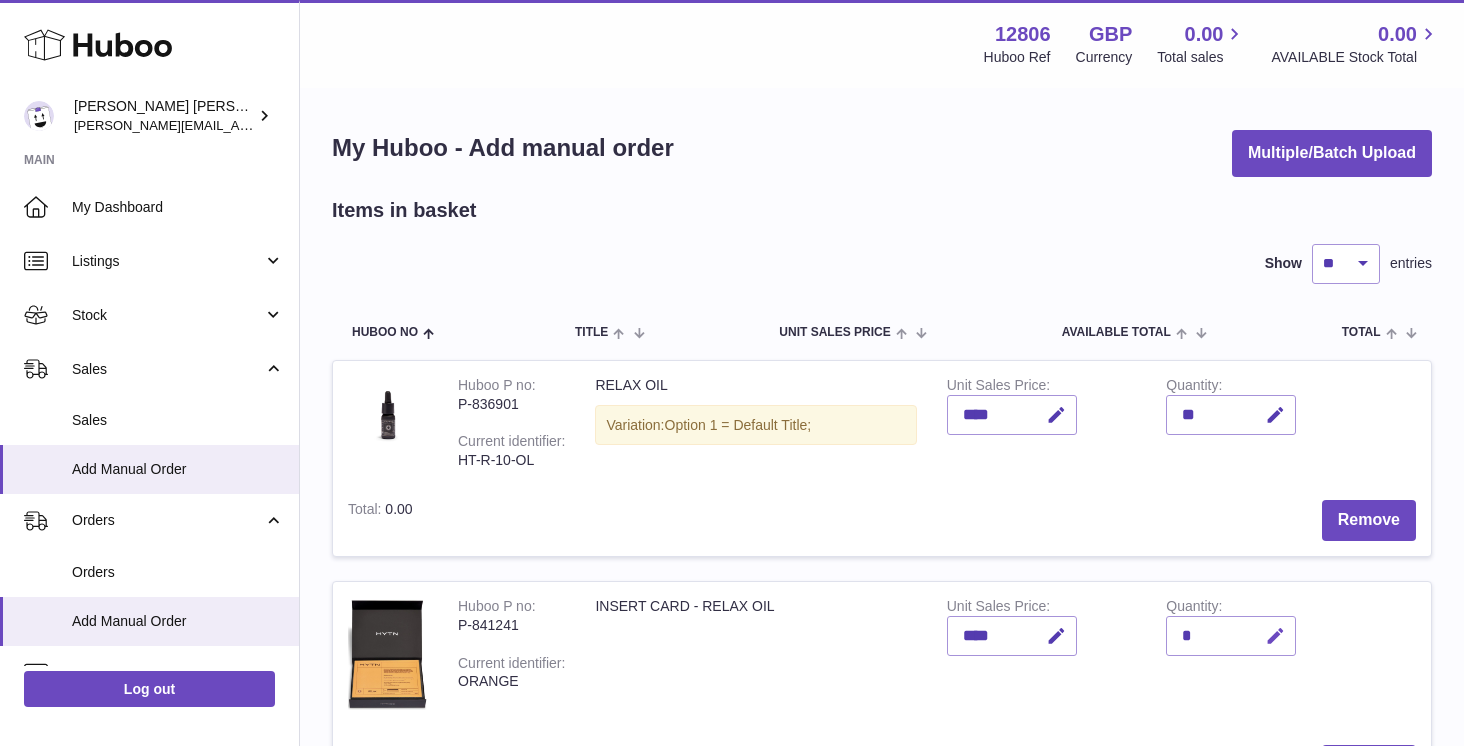 click at bounding box center (1275, 636) 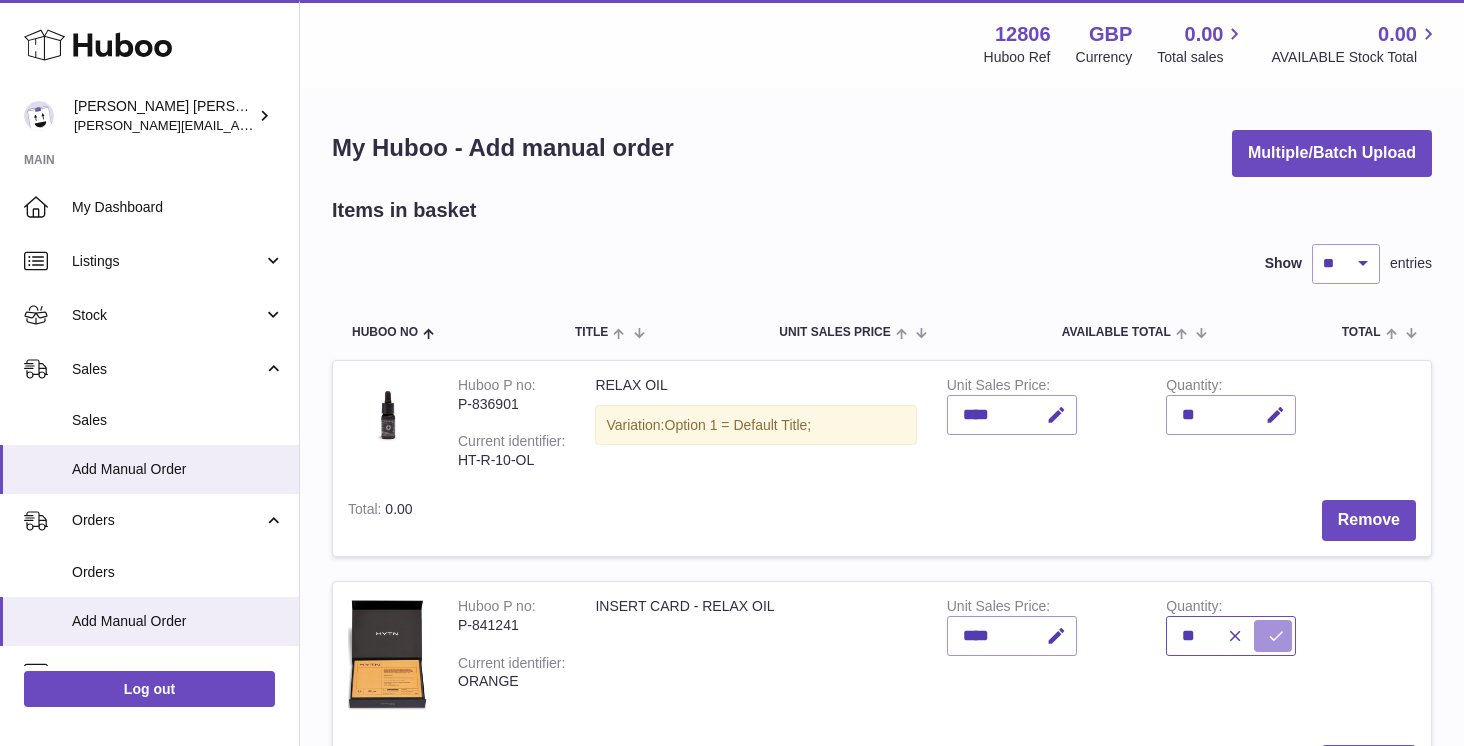 type on "**" 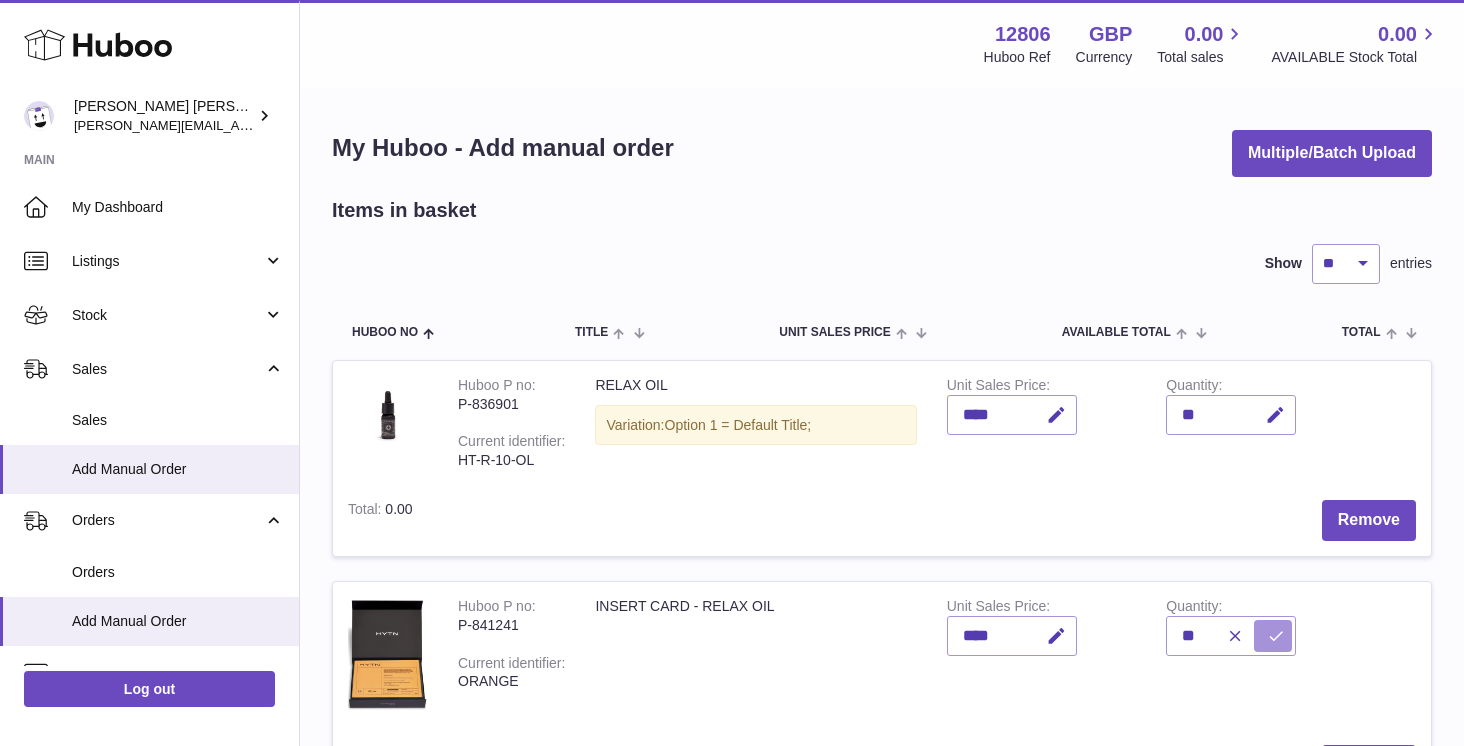 click at bounding box center [1276, 636] 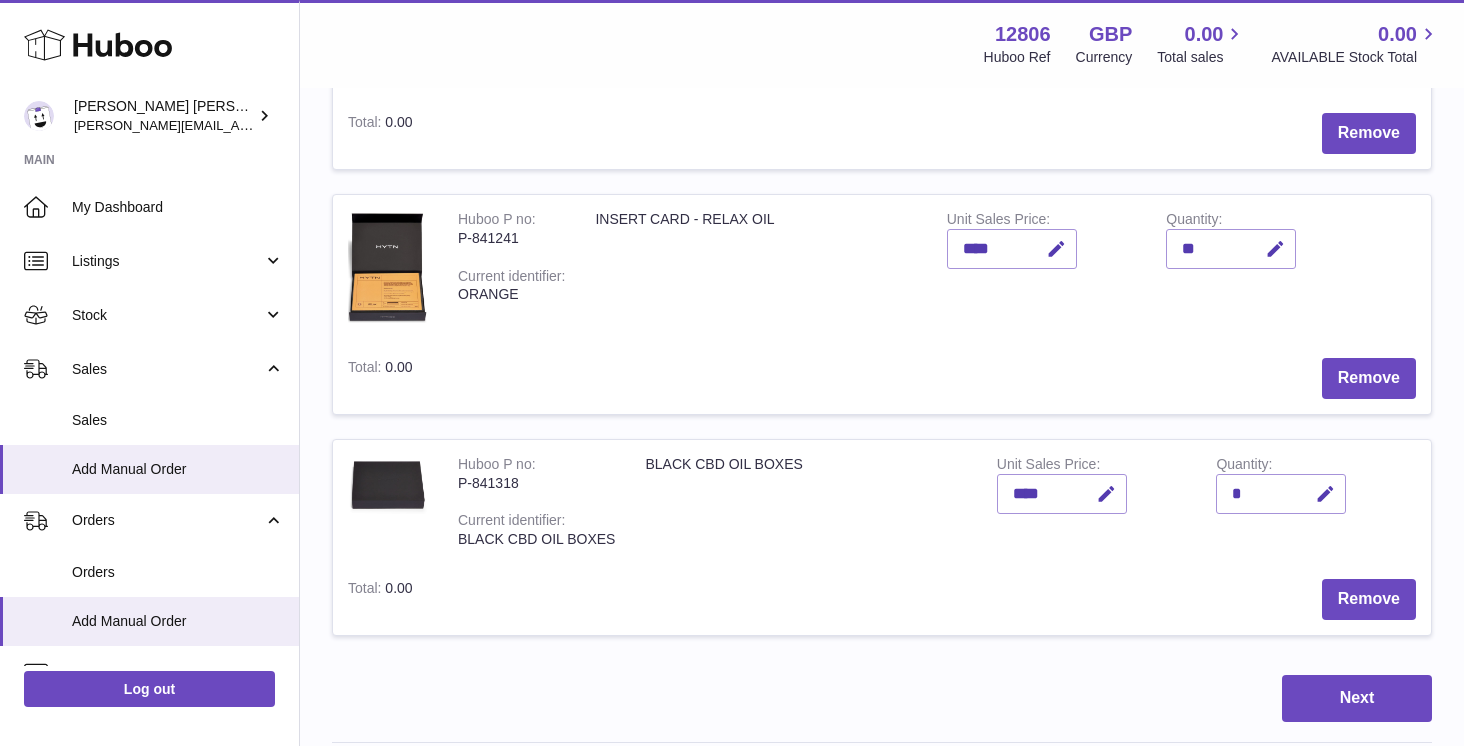 scroll, scrollTop: 410, scrollLeft: 0, axis: vertical 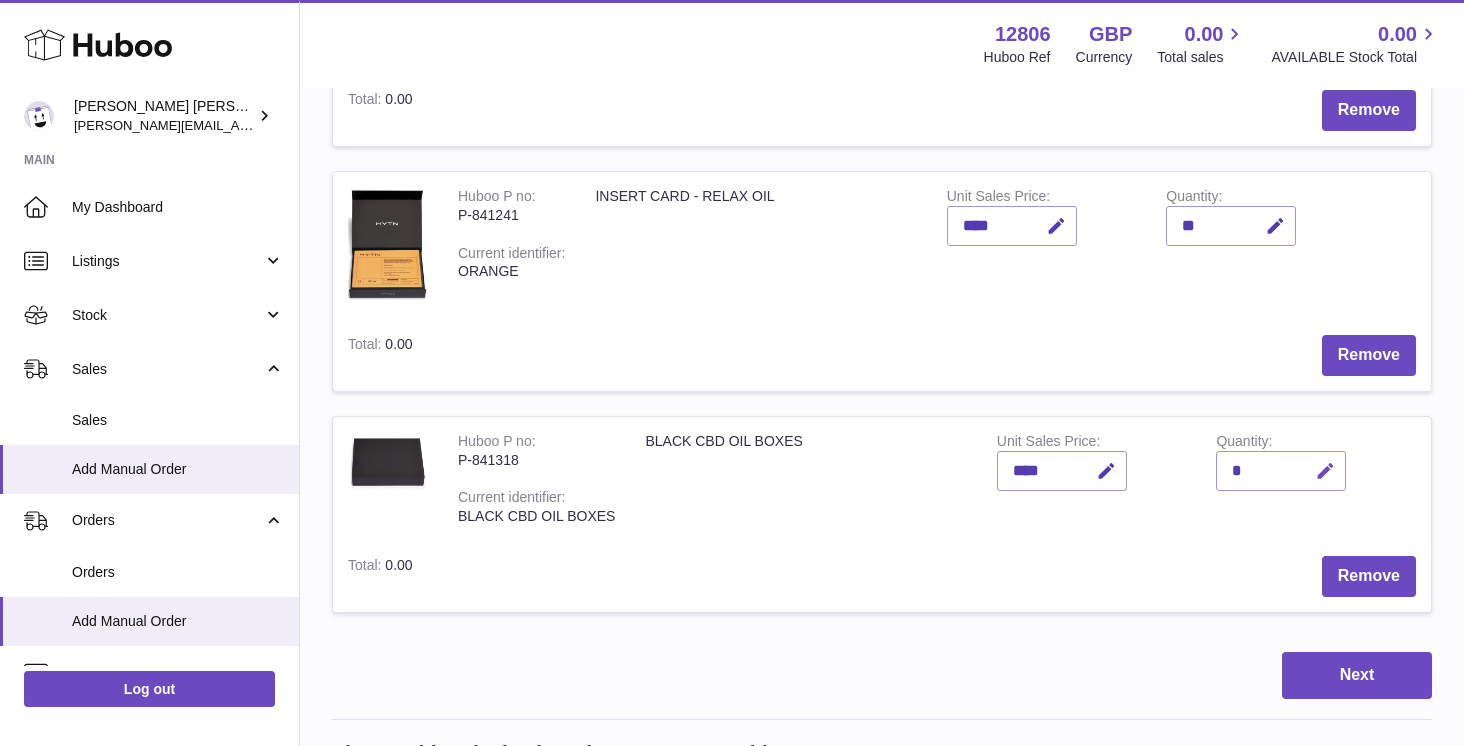 click at bounding box center [1325, 471] 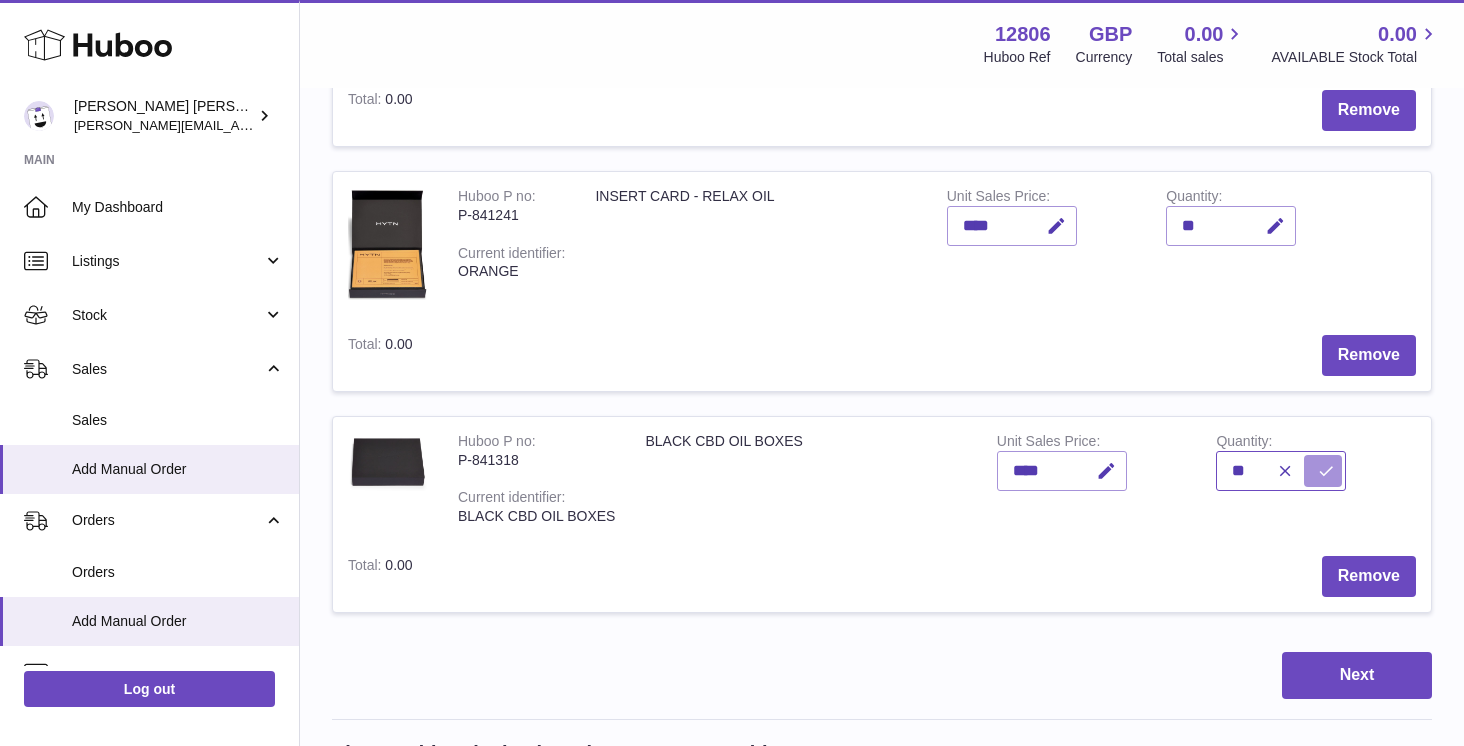 type on "**" 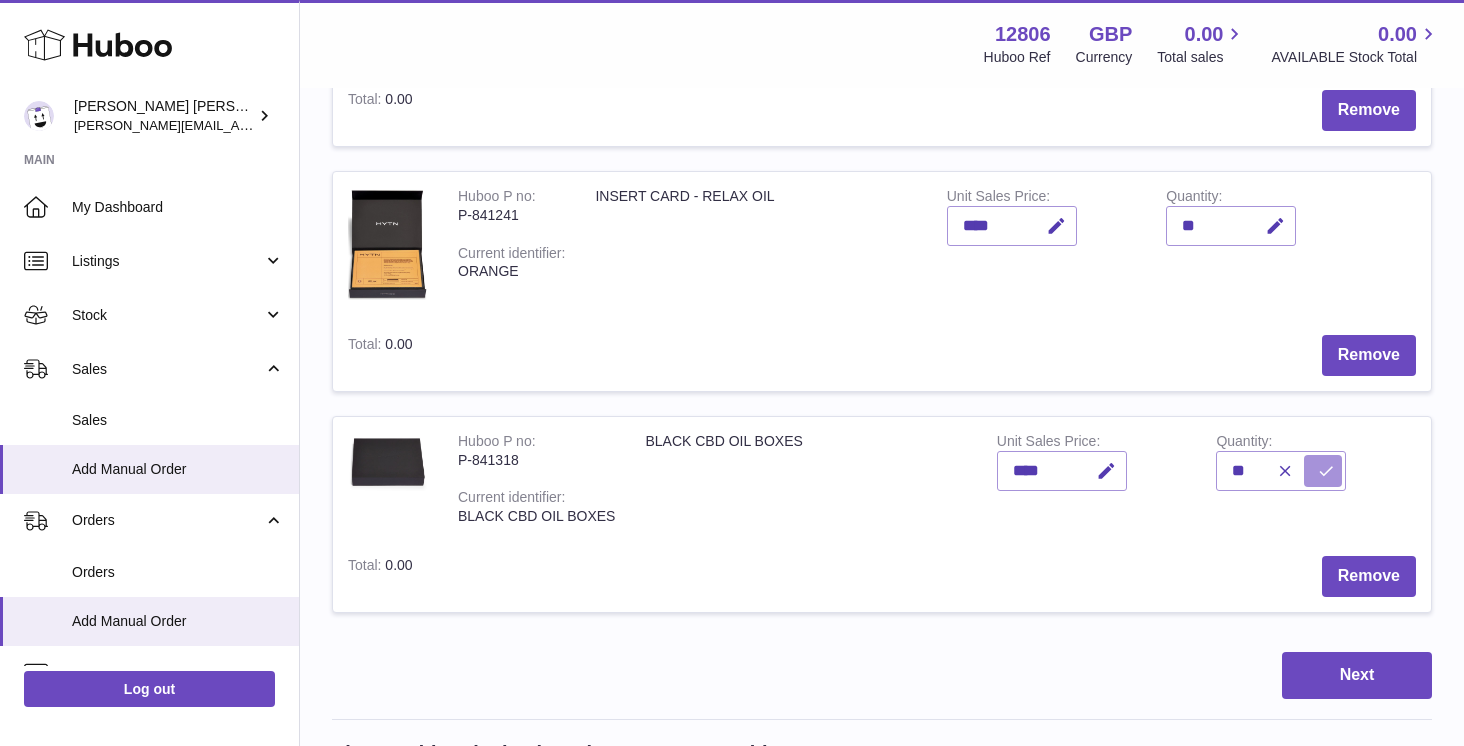 click at bounding box center (1326, 471) 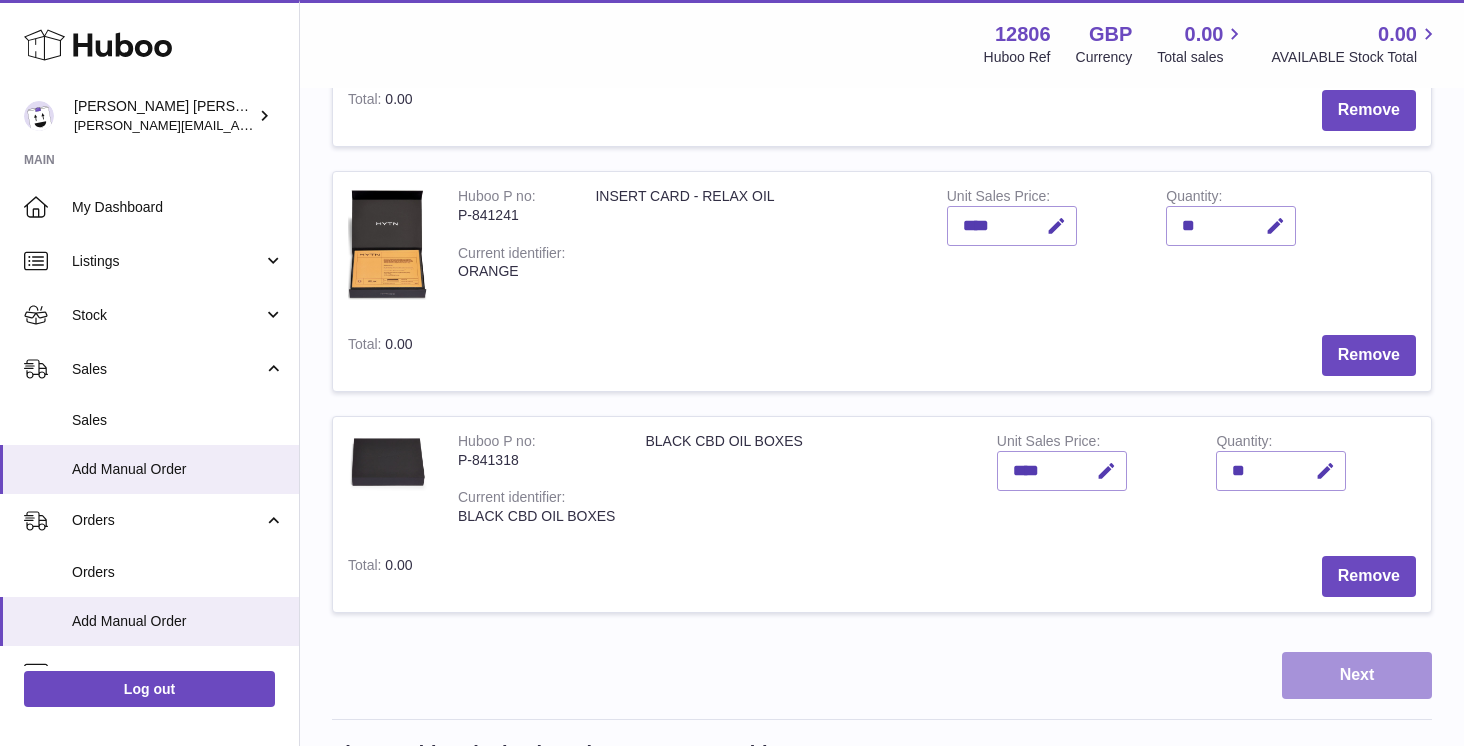 click on "Next" at bounding box center [1357, 675] 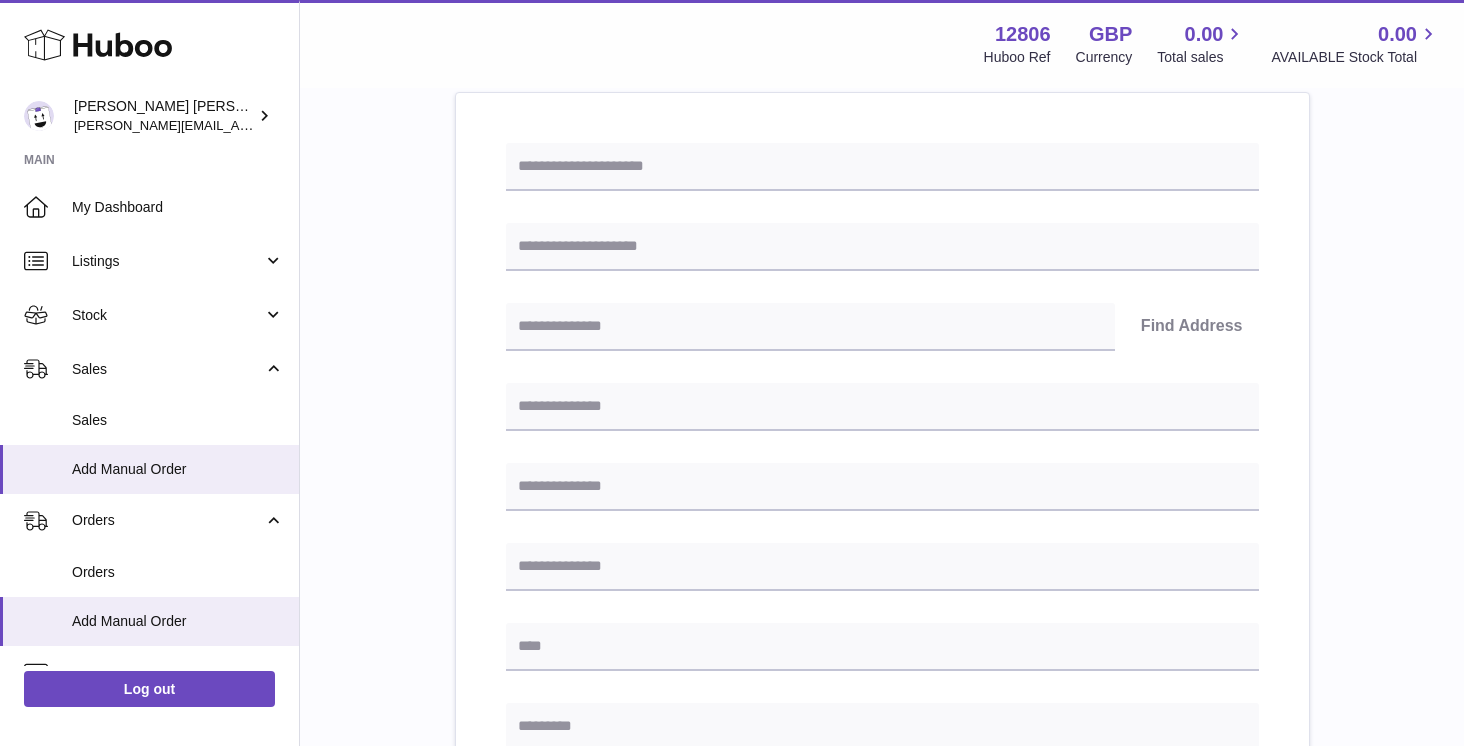 scroll, scrollTop: 89, scrollLeft: 0, axis: vertical 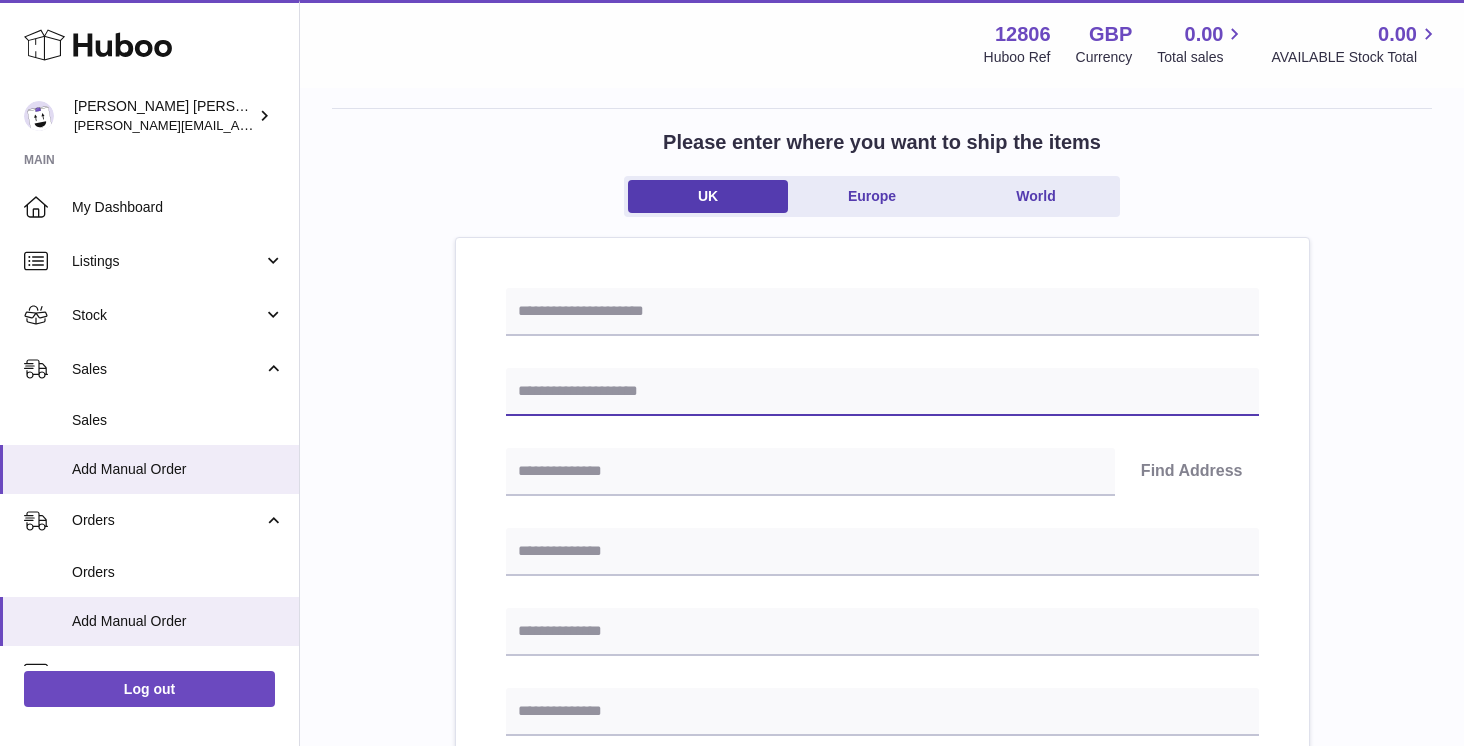 click at bounding box center (882, 392) 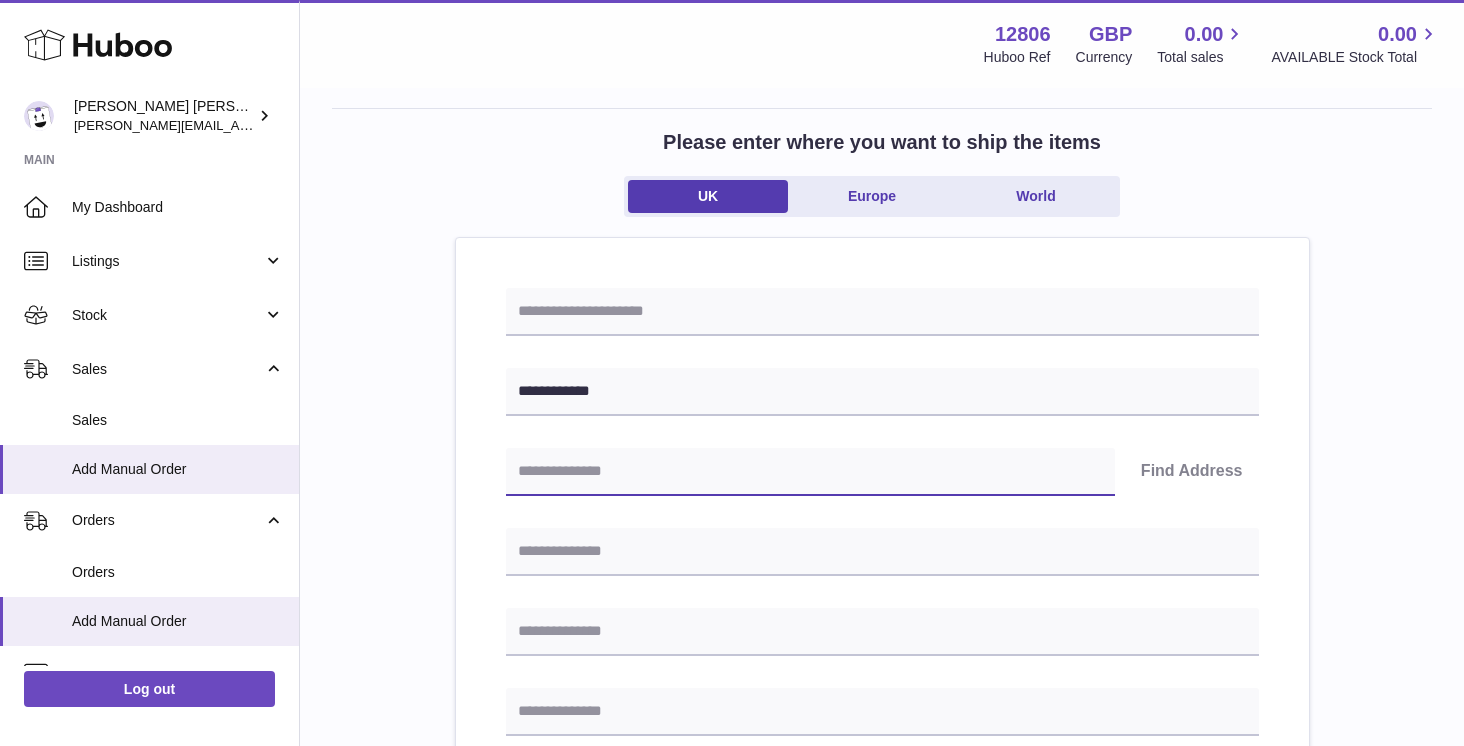 click at bounding box center [810, 472] 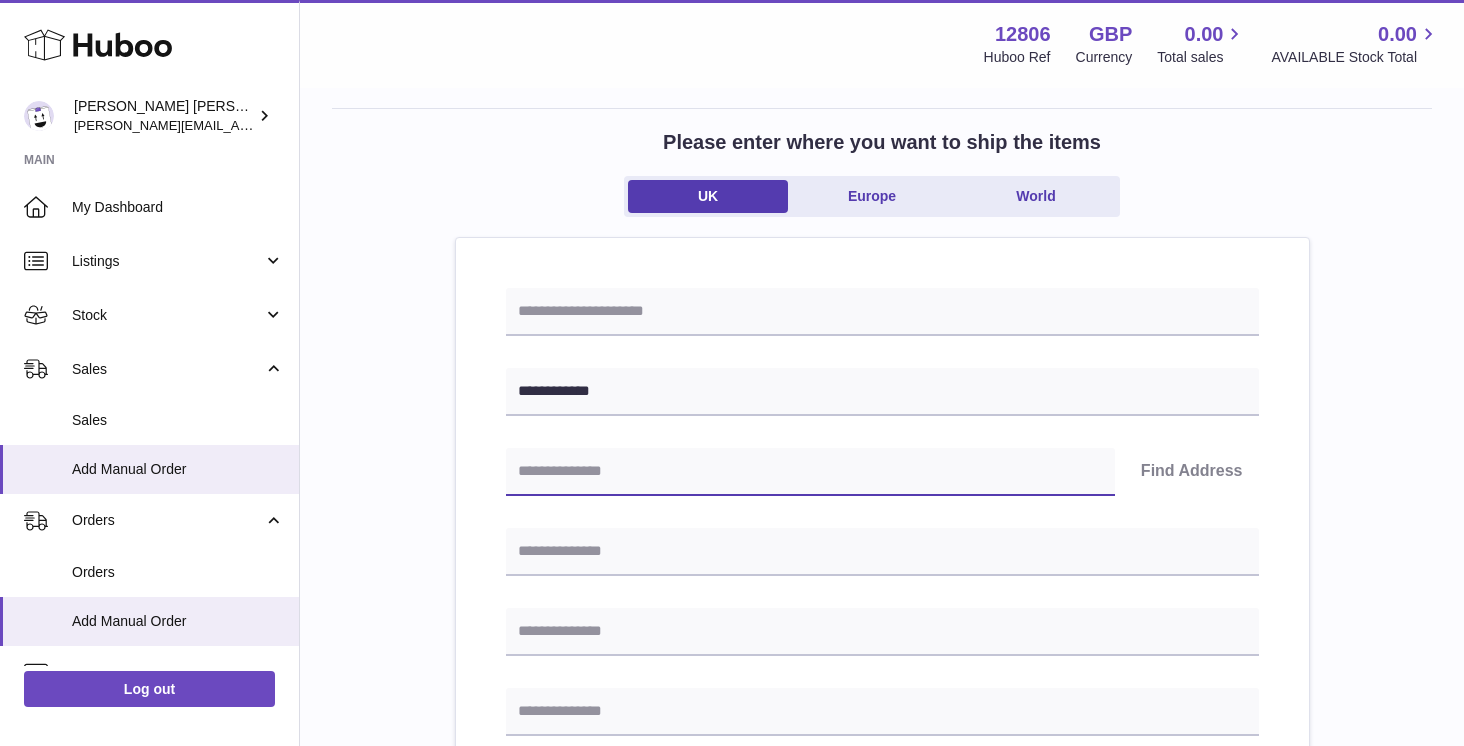 type on "******" 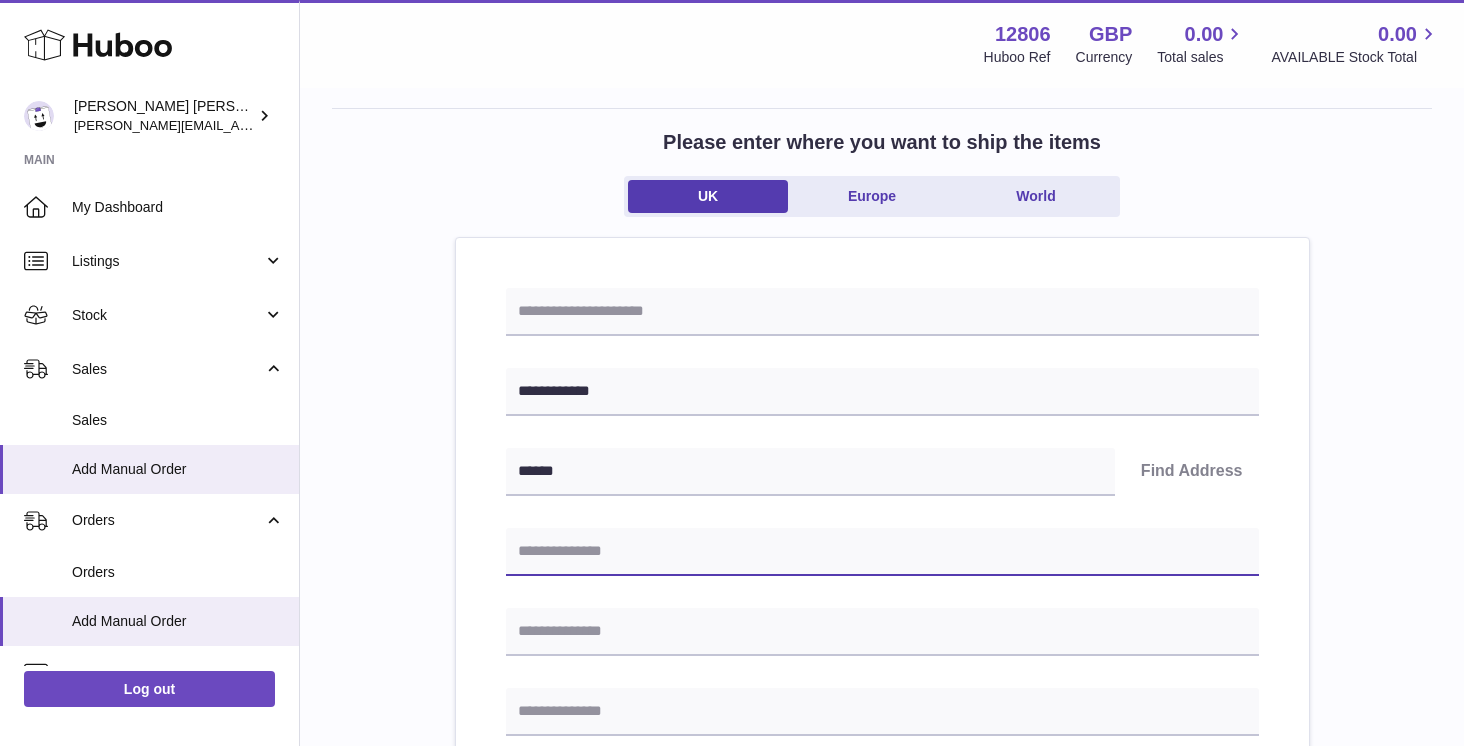type on "**********" 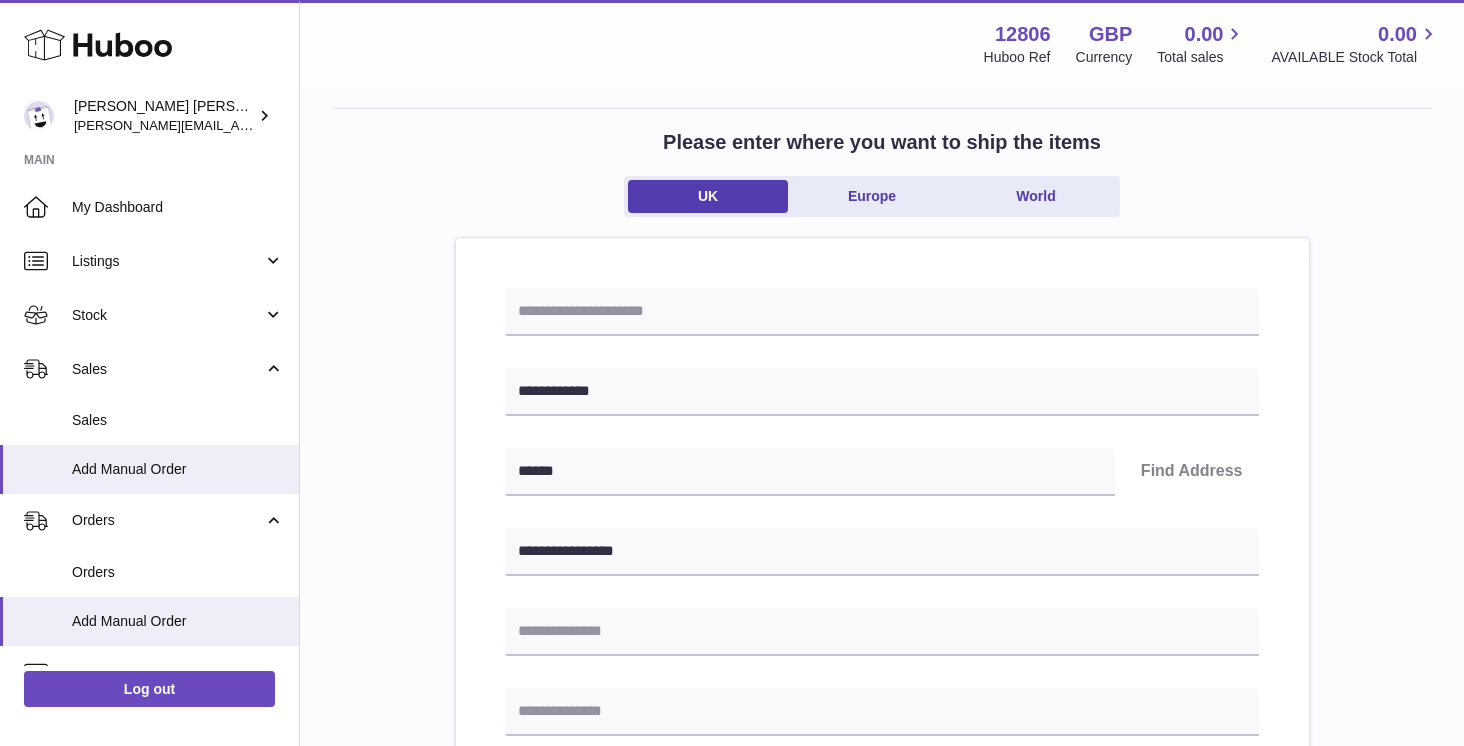 type on "******" 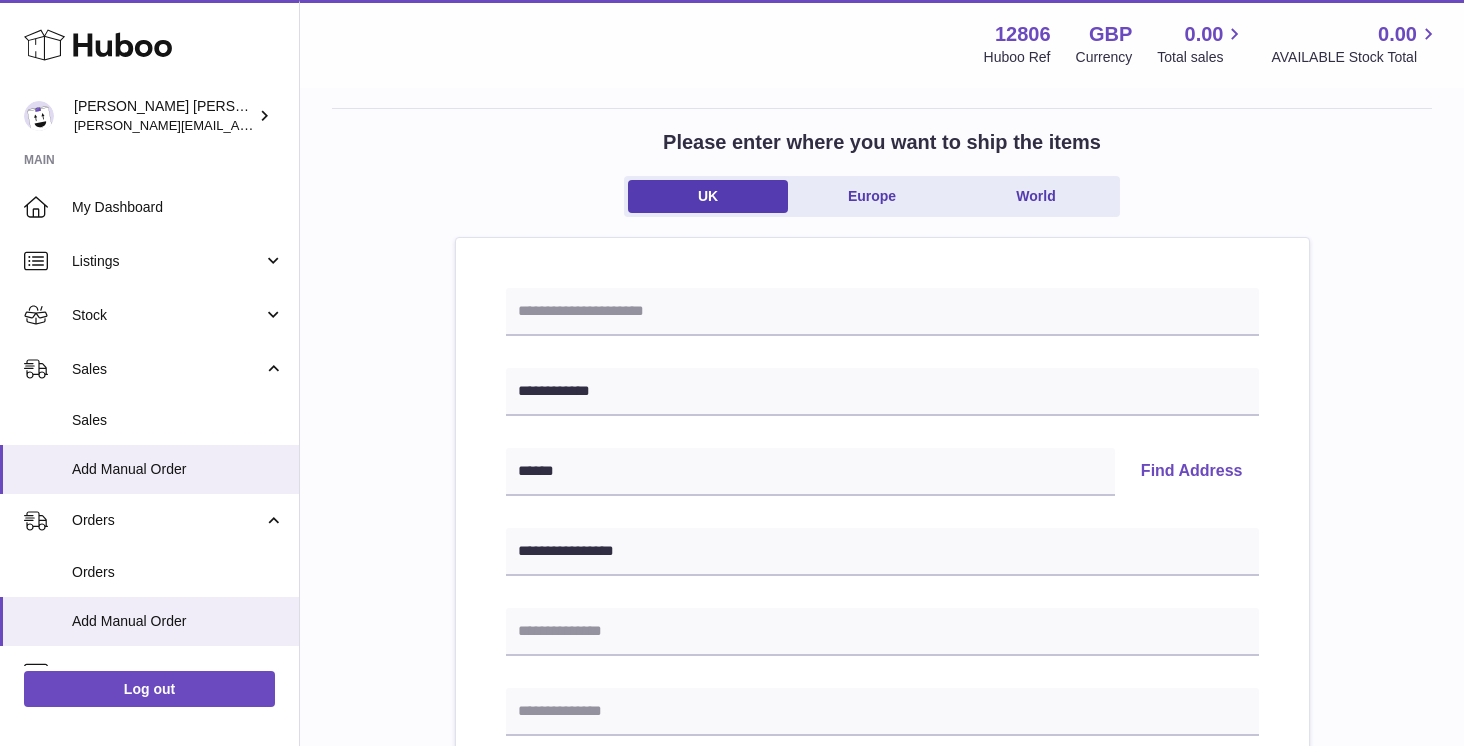 click on "Find Address" at bounding box center [1192, 472] 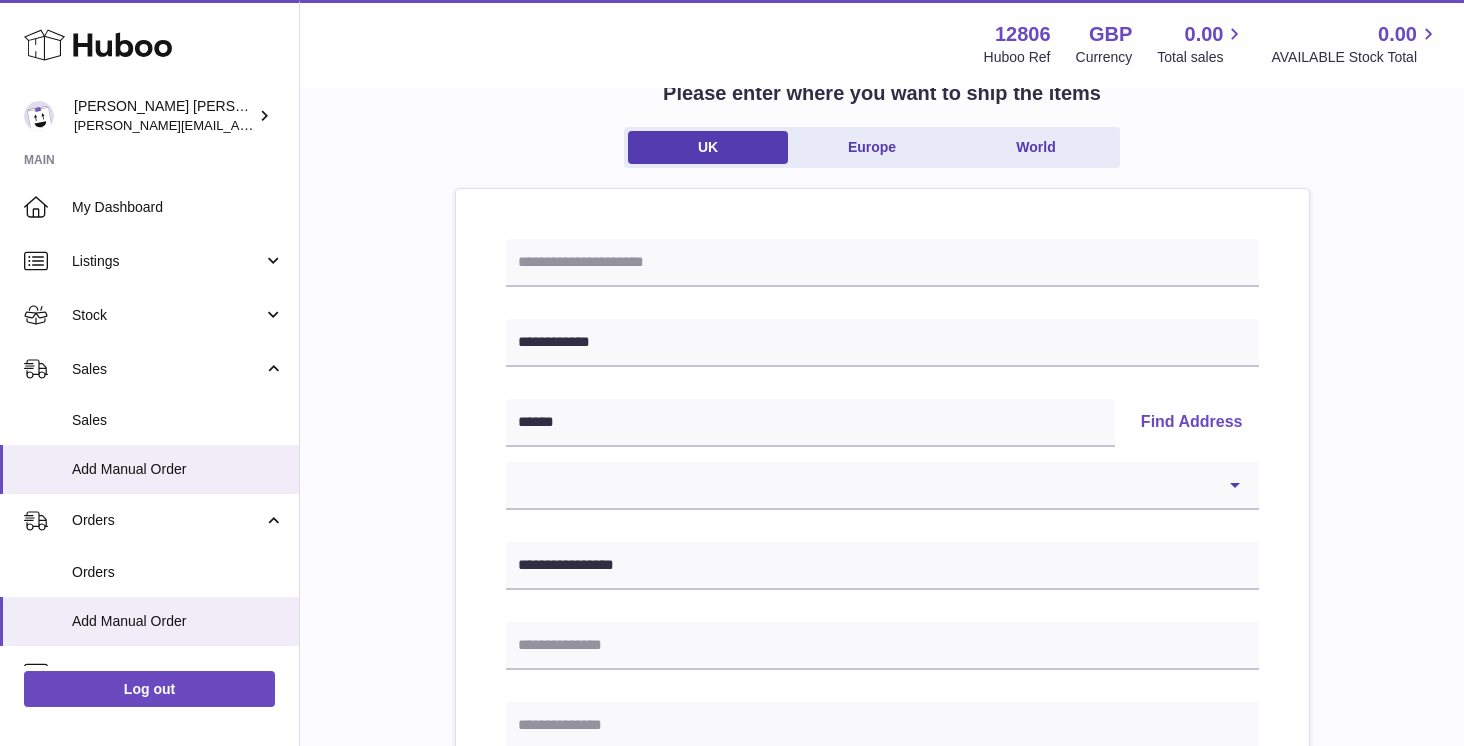 scroll, scrollTop: 142, scrollLeft: 0, axis: vertical 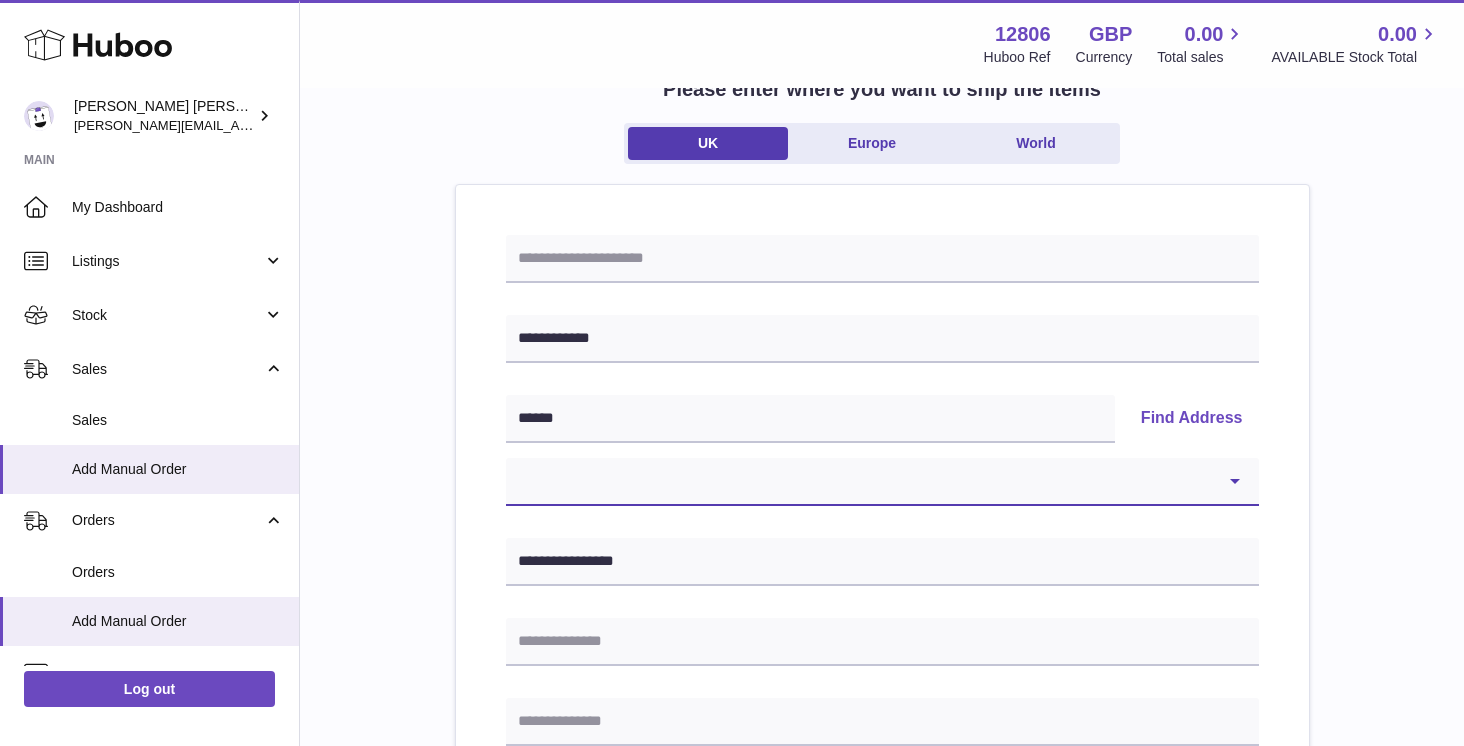 click on "**********" at bounding box center (882, 482) 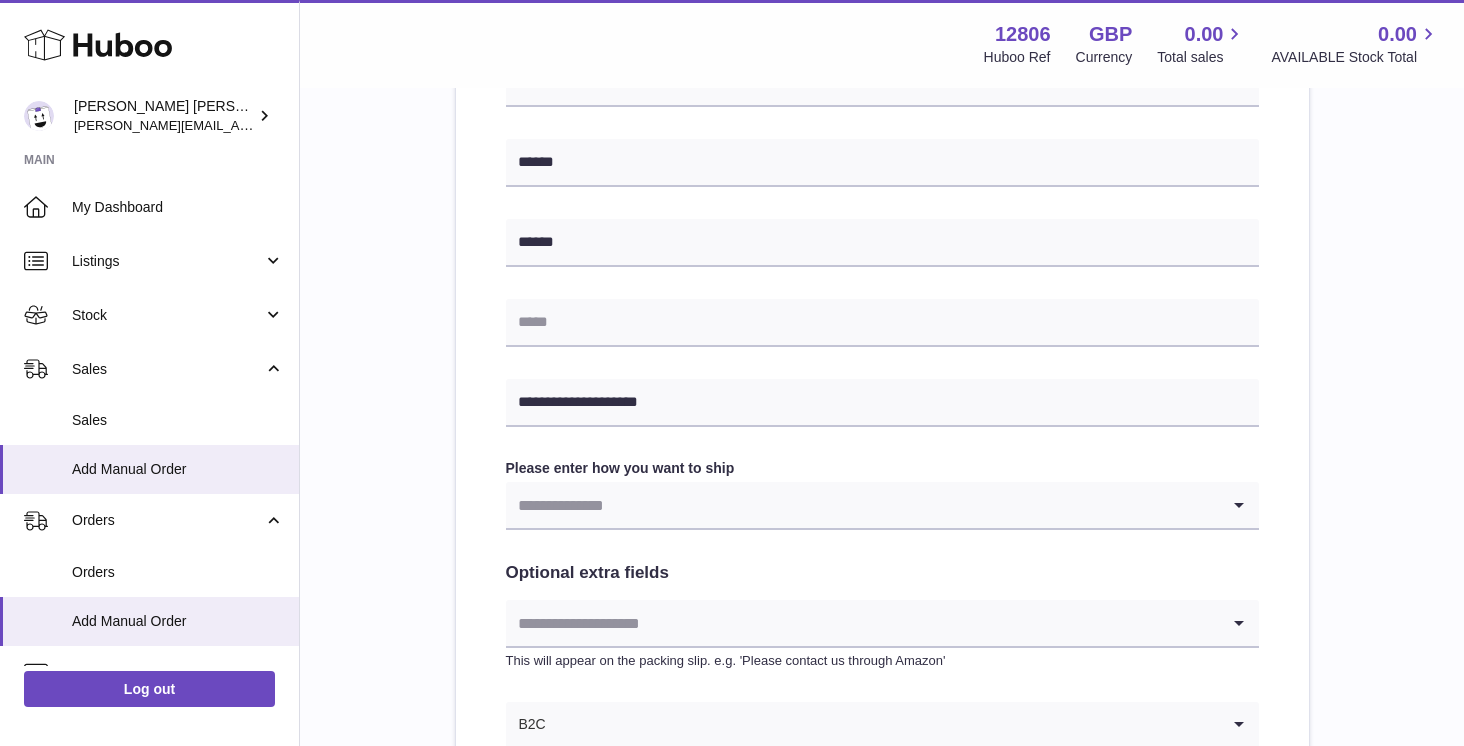 scroll, scrollTop: 800, scrollLeft: 0, axis: vertical 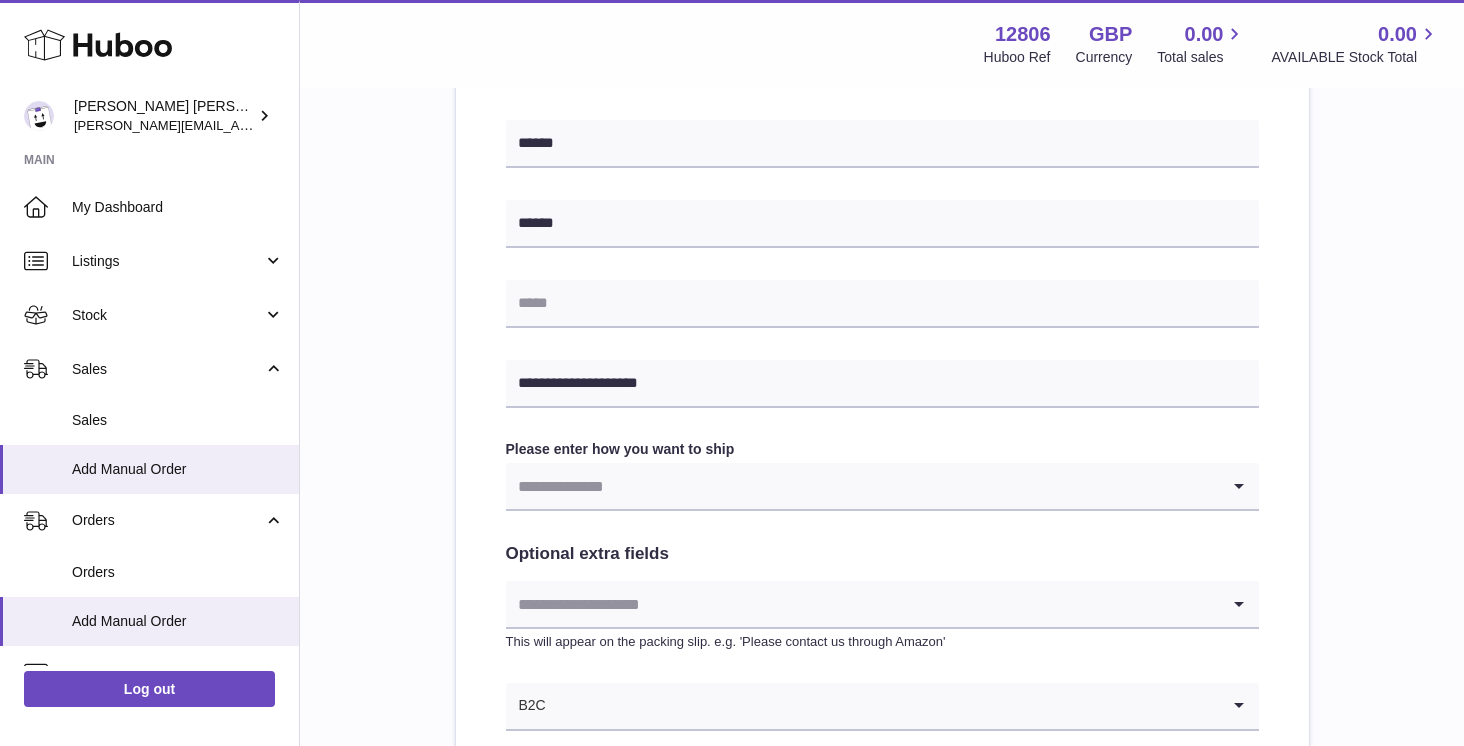click at bounding box center (862, 486) 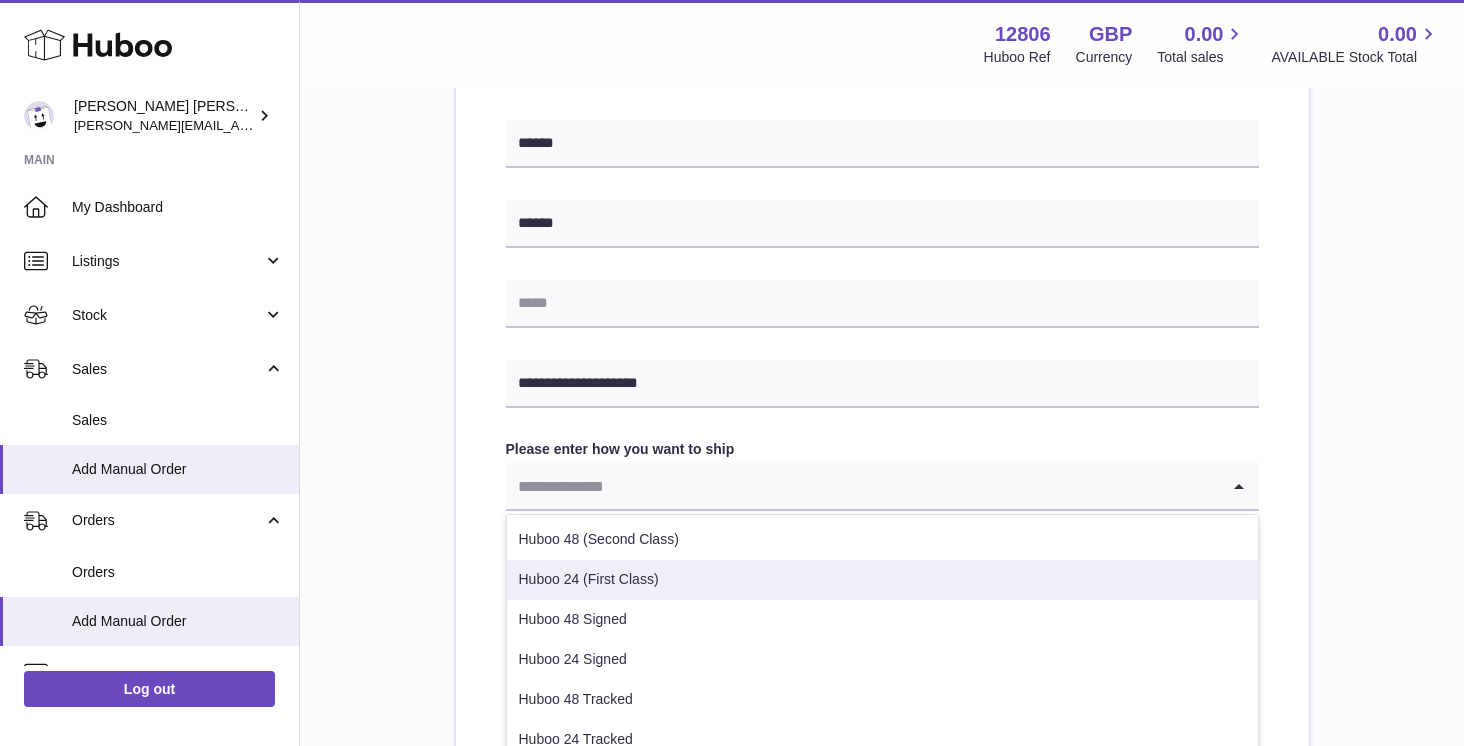 click on "Huboo 24 (First Class)" at bounding box center [882, 580] 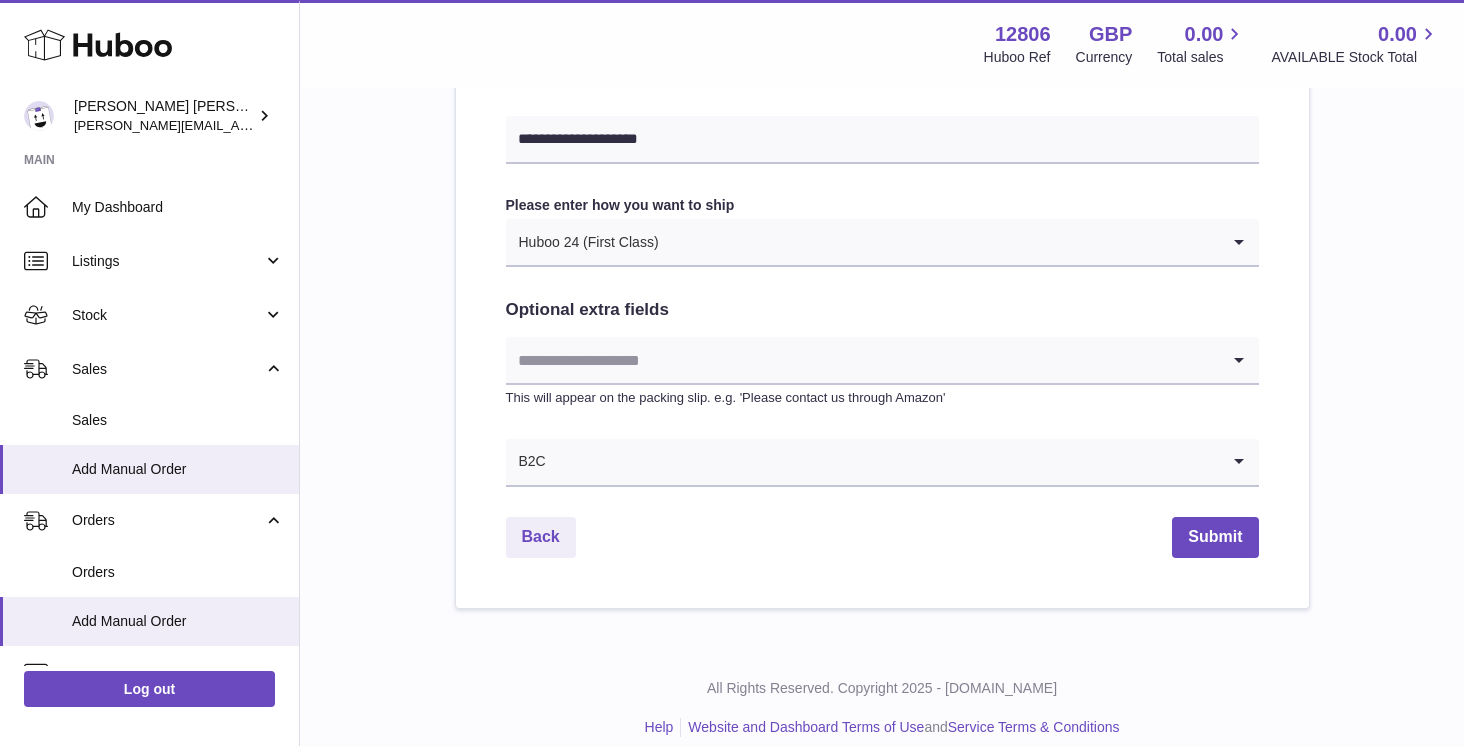 scroll, scrollTop: 1064, scrollLeft: 0, axis: vertical 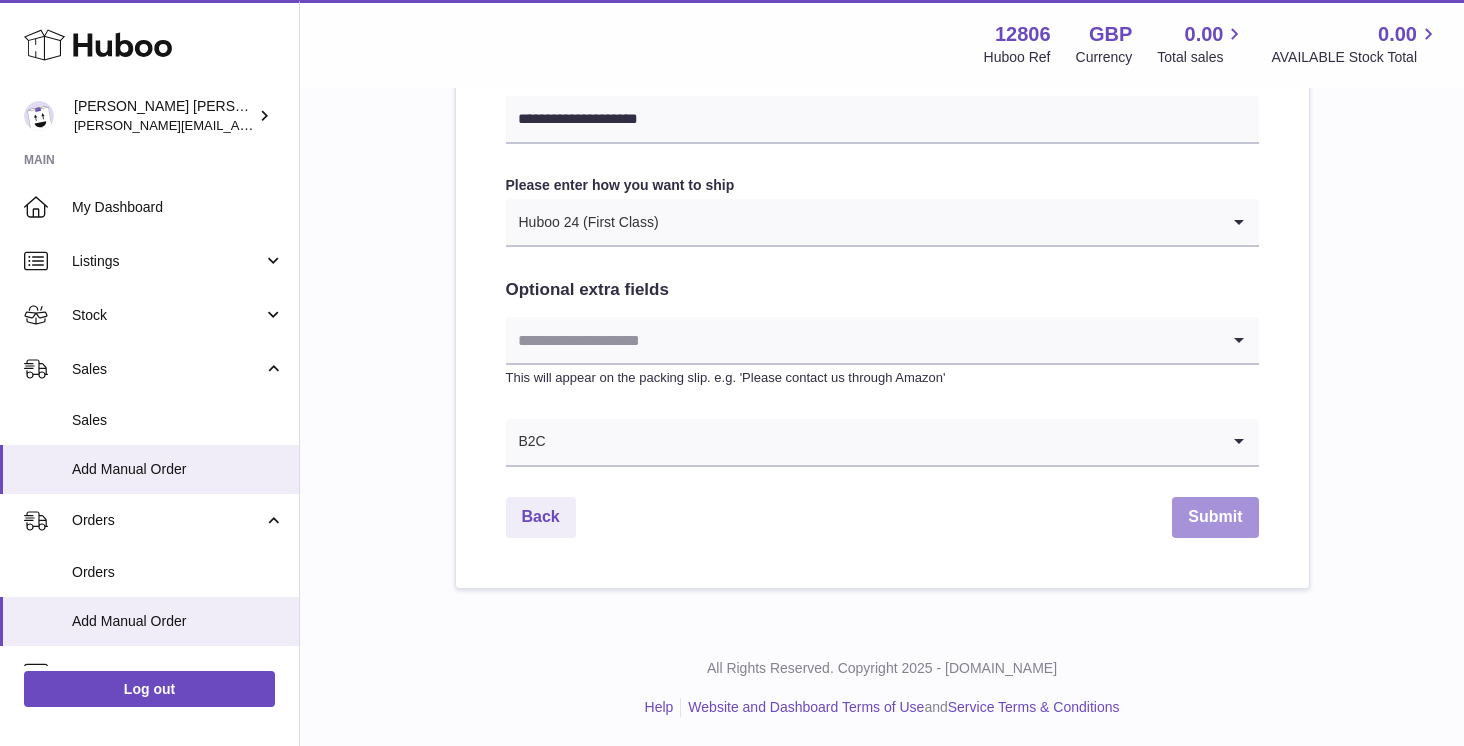 click on "Submit" at bounding box center (1215, 517) 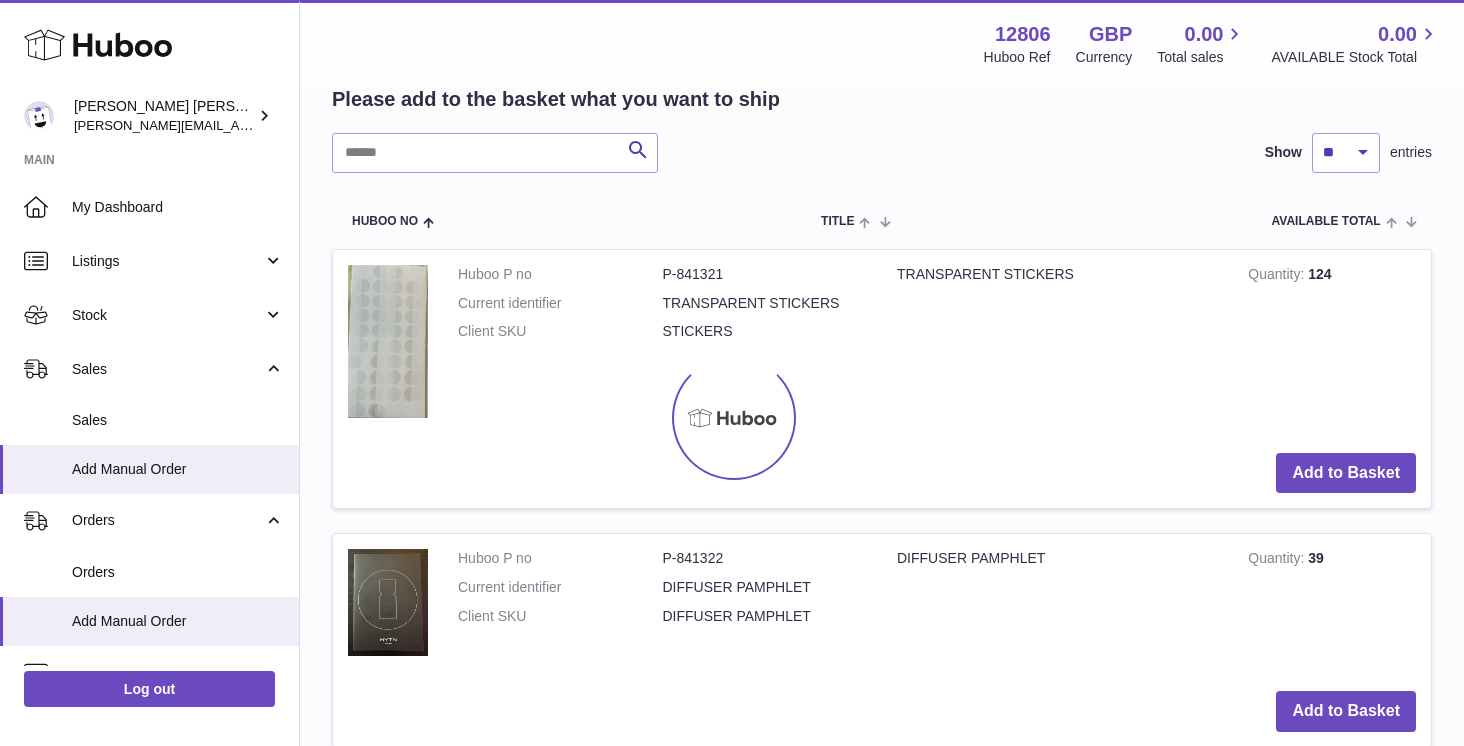 scroll, scrollTop: 0, scrollLeft: 0, axis: both 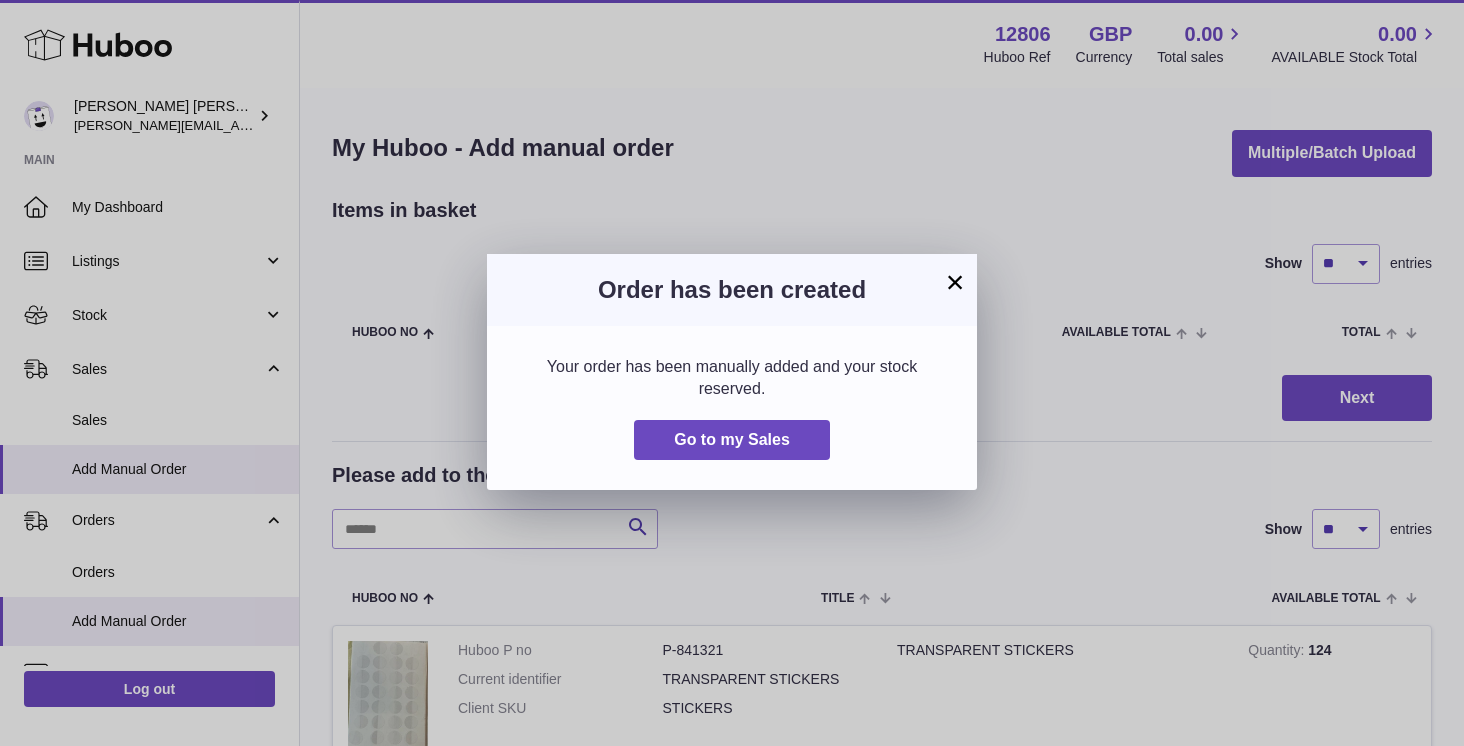 click on "×" at bounding box center [955, 282] 